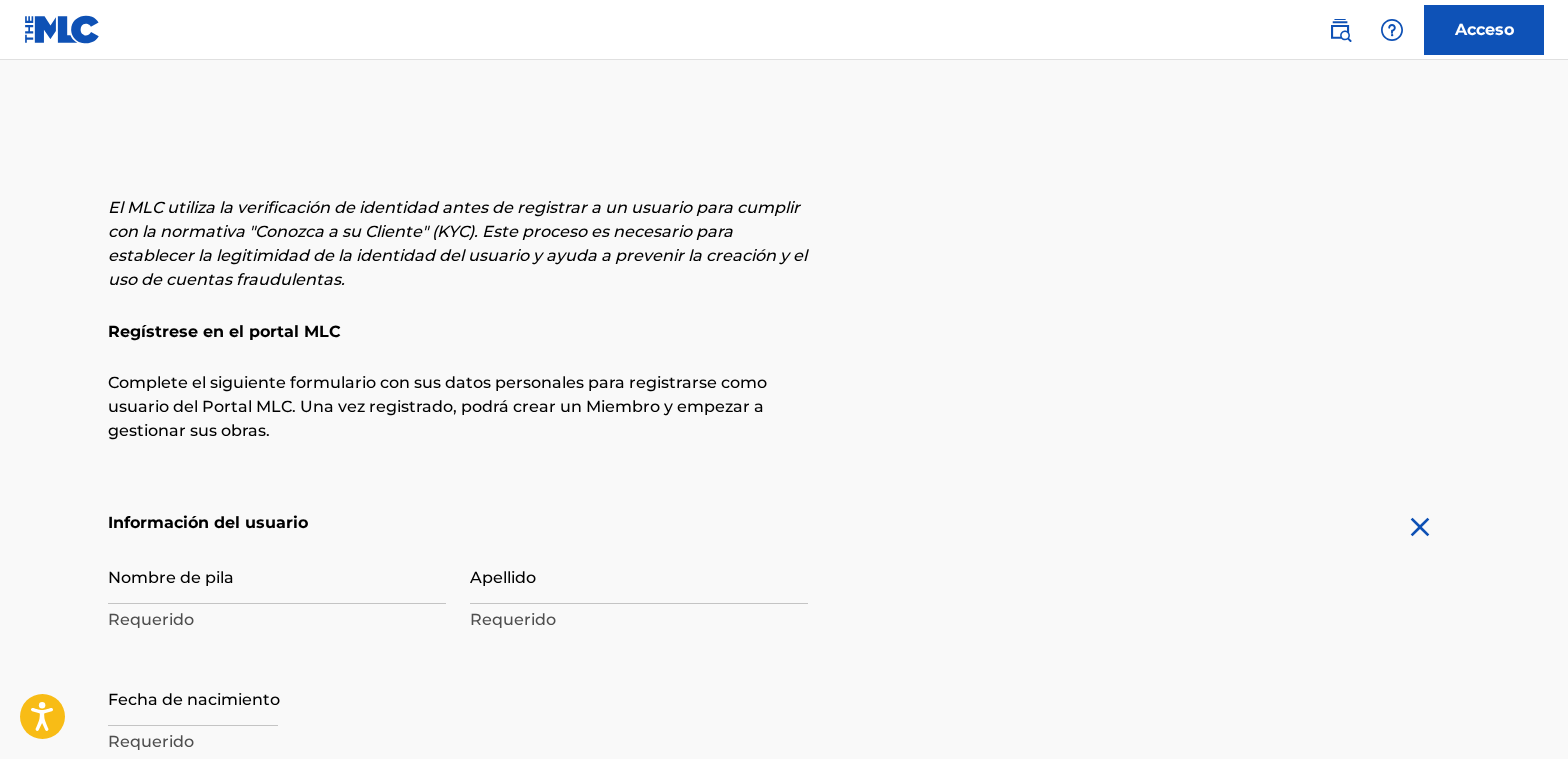 scroll, scrollTop: 856, scrollLeft: 0, axis: vertical 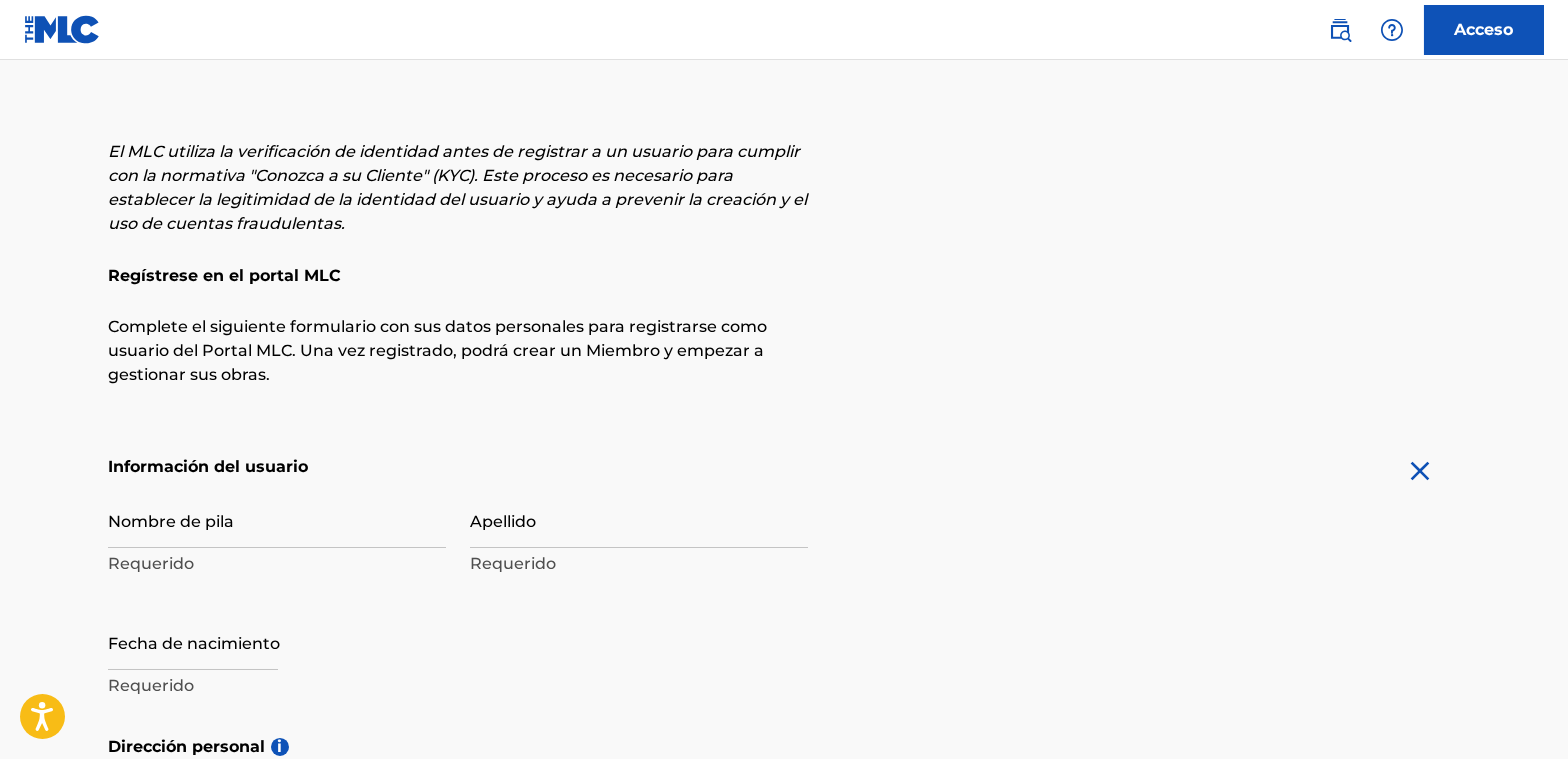 click on "Nombre de pila" at bounding box center (277, 519) 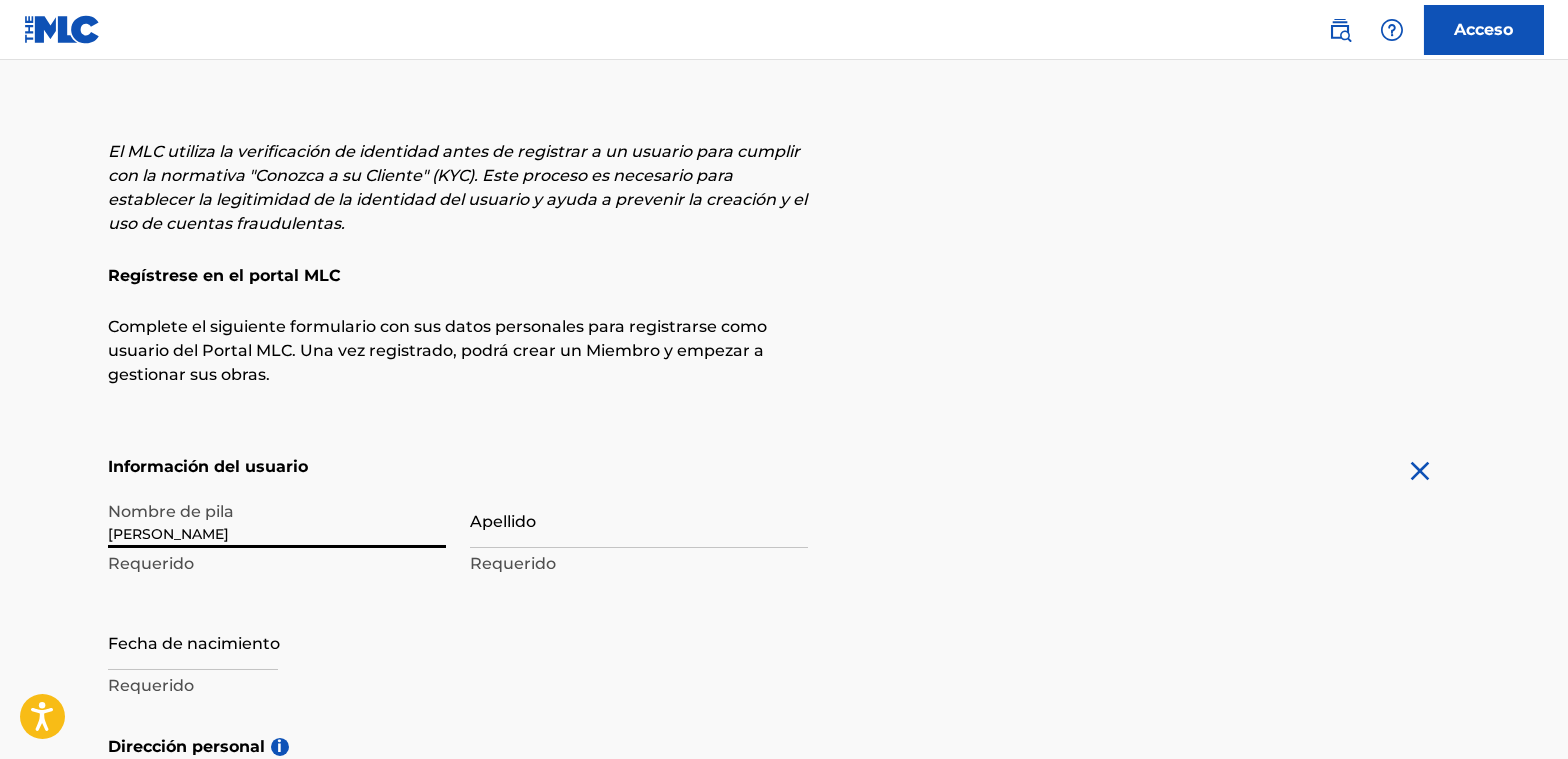type on "[PERSON_NAME]" 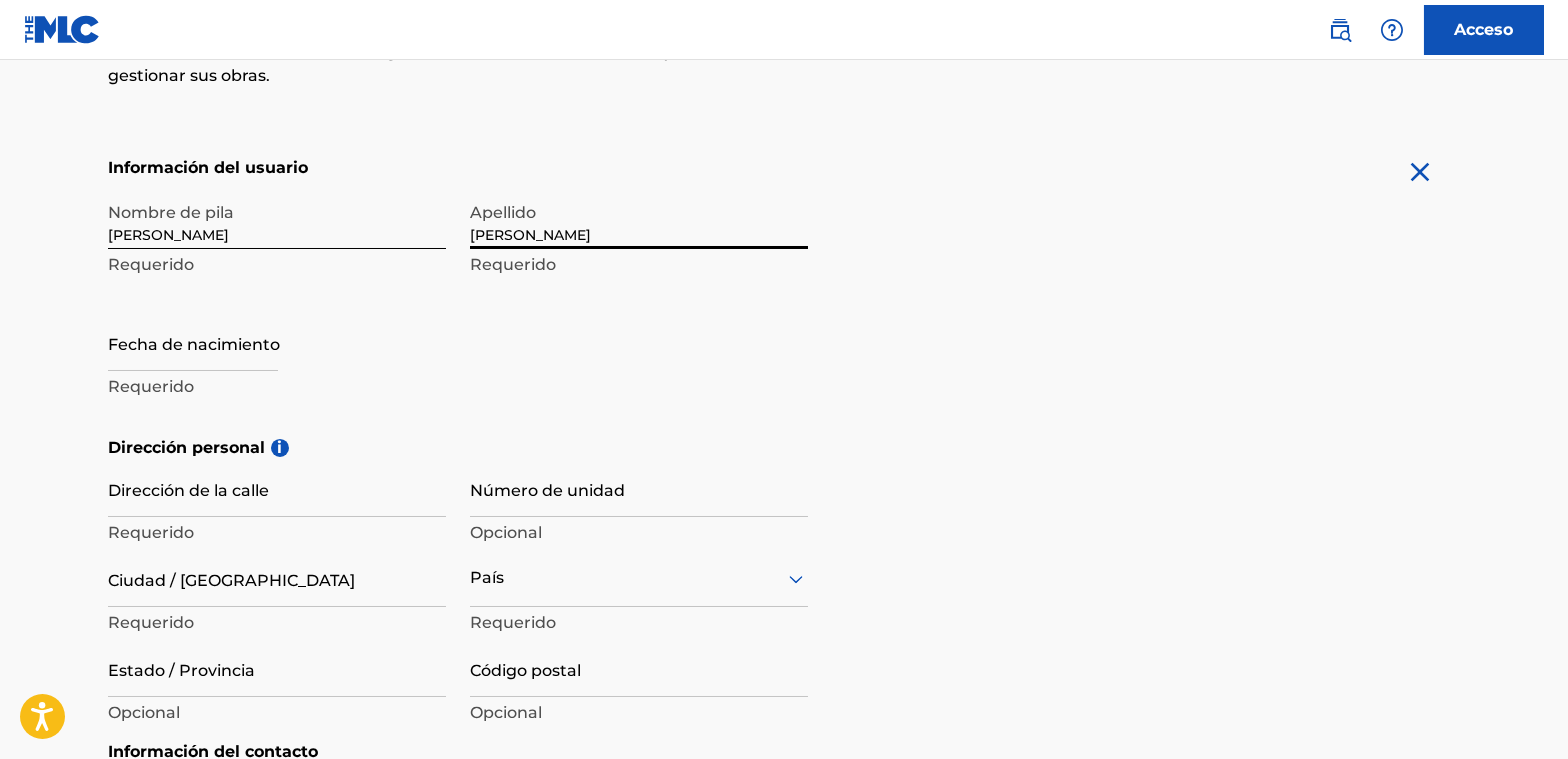 scroll, scrollTop: 356, scrollLeft: 0, axis: vertical 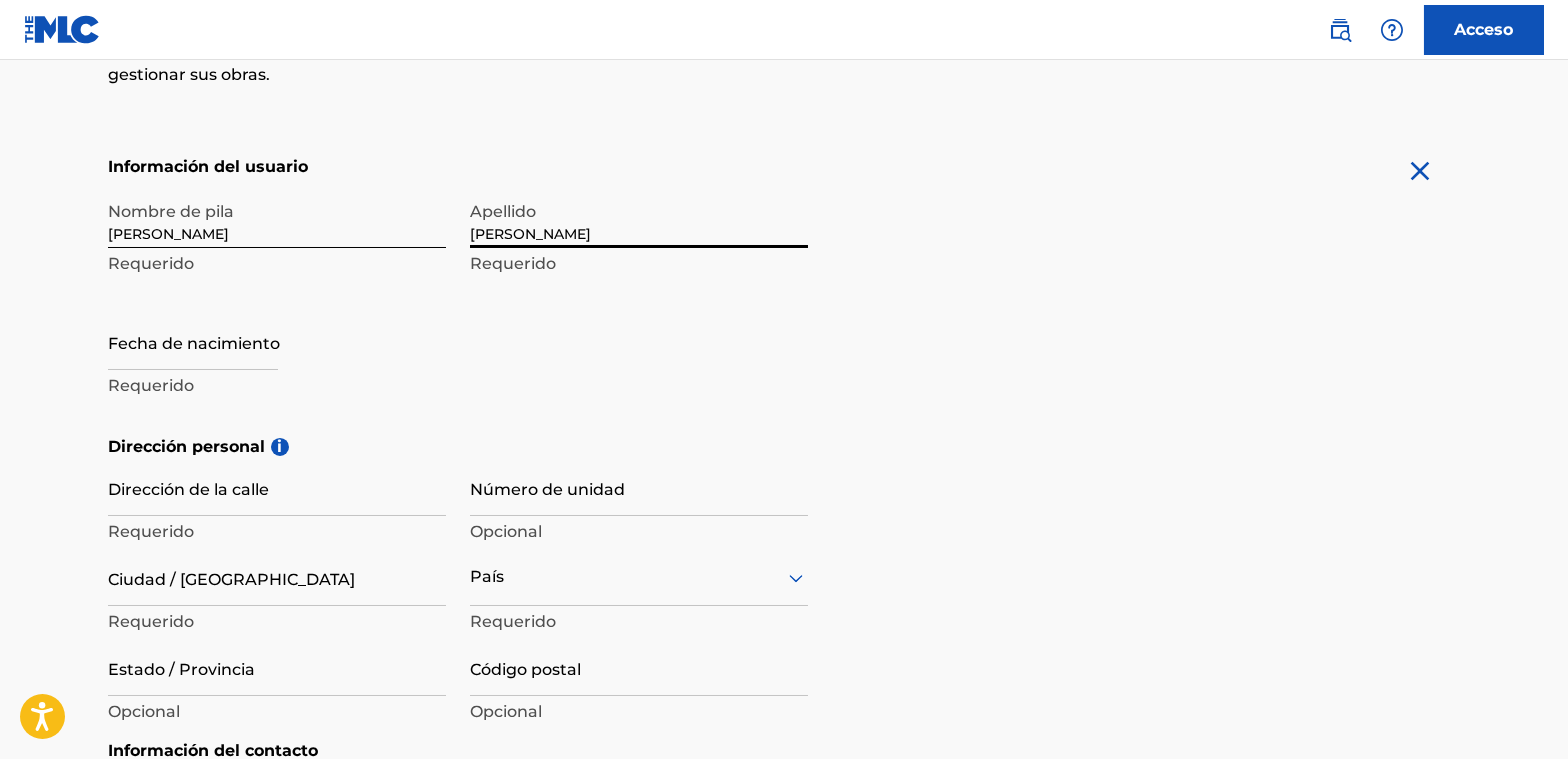 type on "[PERSON_NAME]" 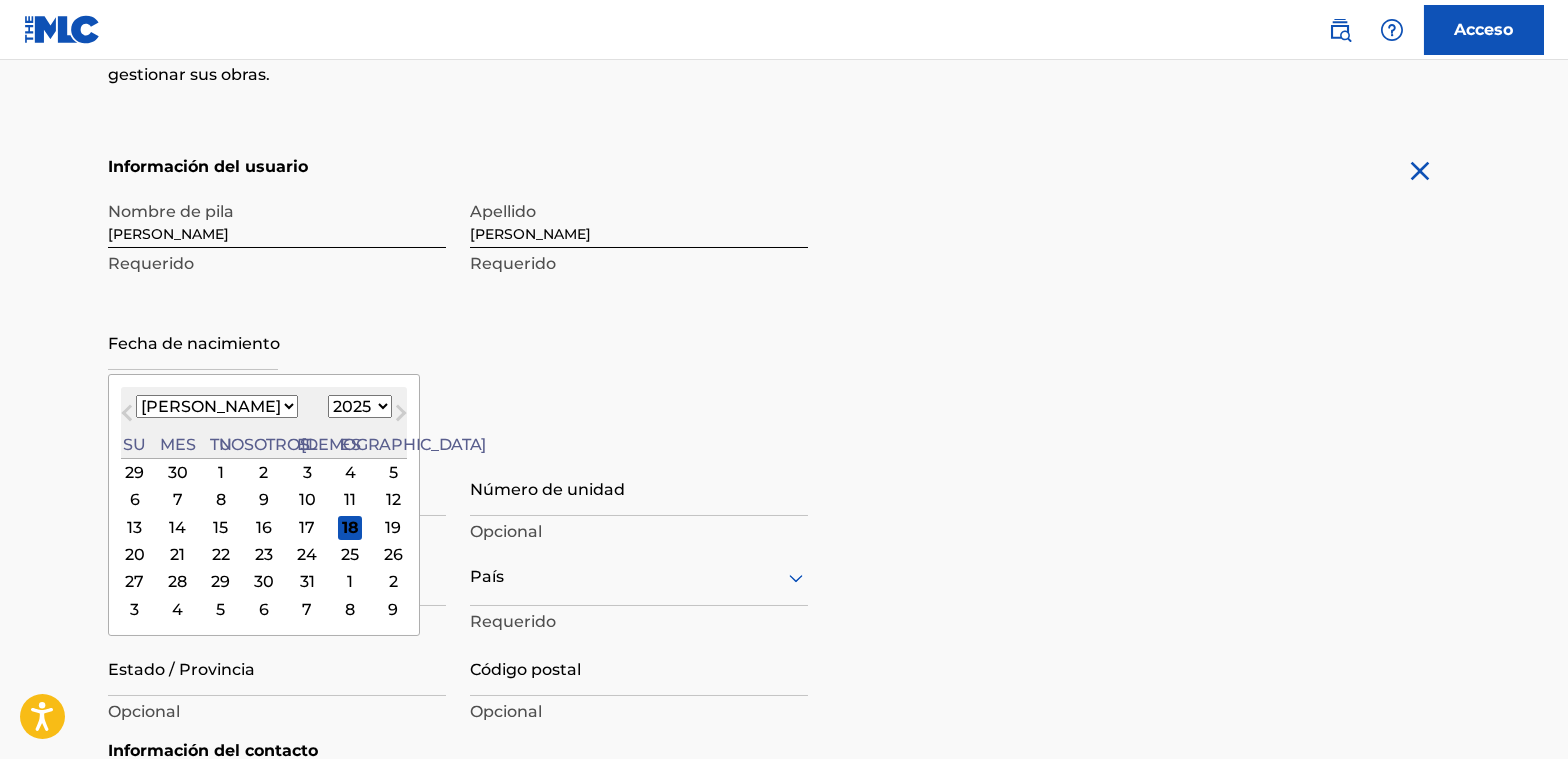 click on "1899 1900 1901 1902 1903 1904 1905 1906 1907 1908 1909 1910 1911 1912 1913 1914 1915 1916 1917 1918 1919 1920 1921 1922 1923 1924 1925 1926 1927 1928 1929 1930 1931 1932 1933 1934 1935 1936 1937 1938 1939 1940 1941 1942 1943 1944 1945 1946 1947 1948 1949 1950 1951 1952 1953 1954 1955 1956 1957 1958 1959 1960 1961 1962 1963 1964 1965 1966 1967 1968 1969 1970 1971 1972 1973 1974 1975 1976 1977 1978 1979 1980 1981 1982 1983 1984 1985 1986 1987 1988 1989 1990 1991 1992 1993 1994 1995 1996 1997 1998 1999 2000 2001 2002 2003 2004 2005 2006 2007 2008 2009 2010 2011 2012 2013 2014 2015 2016 2017 2018 2019 2020 2021 2022 2023 2024 2025 2026 2027 2028 2029 2030 2031 2032 2033 2034 2035 2036 2037 2038 2039 2040 2041 2042 2043 2044 2045 2046 2047 2048 2049 2050 2051 2052 2053 2054 2055 2056 2057 2058 2059 2060 2061 2062 2063 2064 2065 2066 2067 2068 2069 2070 2071 2072 2073 2074 2075 2076 2077 2078 2079 2080 2081 2082 2083 2084 2085 2086 2087 2088 2089 2090 2091 2092 2093 2094 2095 2096 2097 2098 2099 2100" at bounding box center [360, 406] 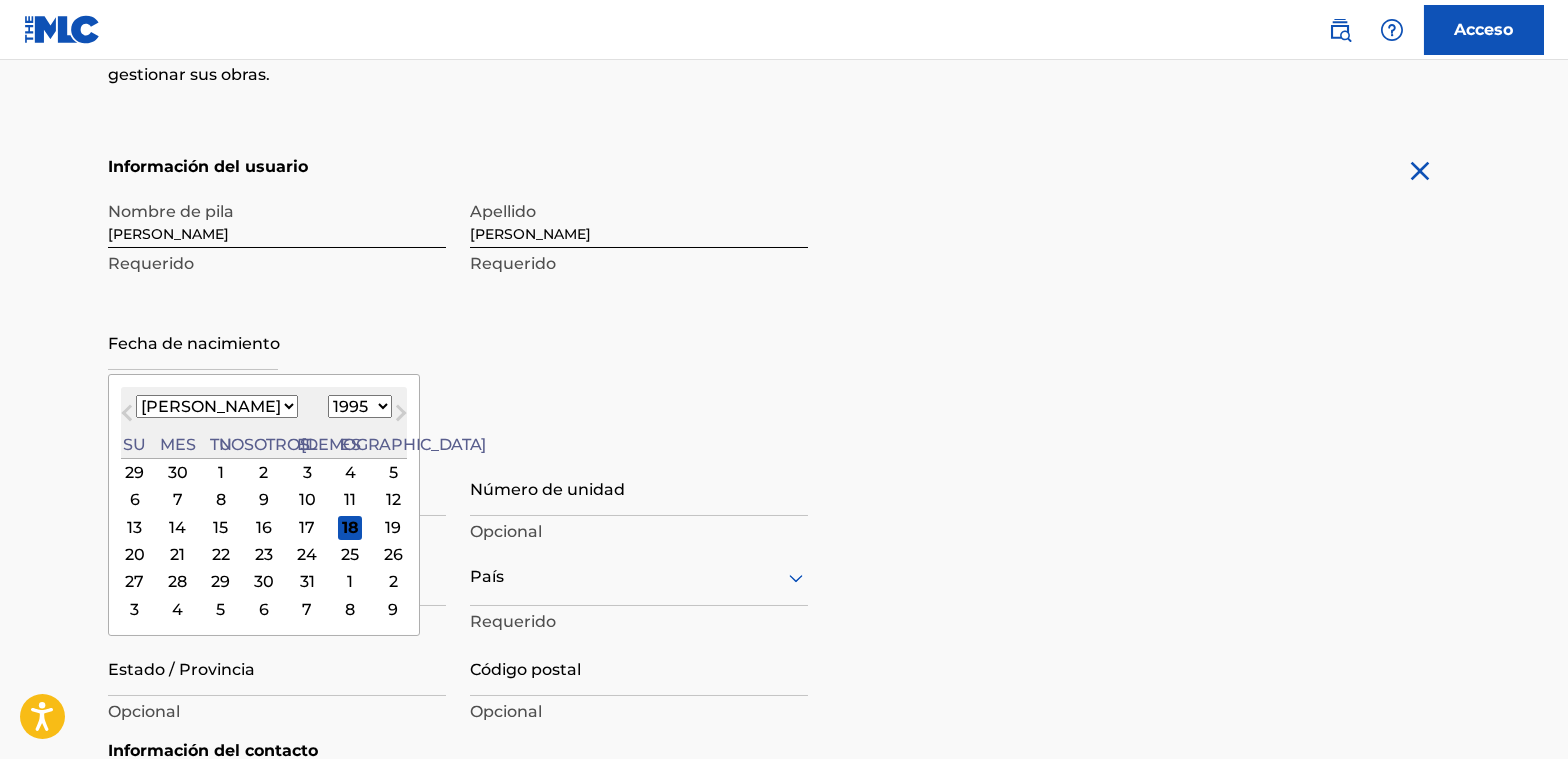 click on "1899 1900 1901 1902 1903 1904 1905 1906 1907 1908 1909 1910 1911 1912 1913 1914 1915 1916 1917 1918 1919 1920 1921 1922 1923 1924 1925 1926 1927 1928 1929 1930 1931 1932 1933 1934 1935 1936 1937 1938 1939 1940 1941 1942 1943 1944 1945 1946 1947 1948 1949 1950 1951 1952 1953 1954 1955 1956 1957 1958 1959 1960 1961 1962 1963 1964 1965 1966 1967 1968 1969 1970 1971 1972 1973 1974 1975 1976 1977 1978 1979 1980 1981 1982 1983 1984 1985 1986 1987 1988 1989 1990 1991 1992 1993 1994 1995 1996 1997 1998 1999 2000 2001 2002 2003 2004 2005 2006 2007 2008 2009 2010 2011 2012 2013 2014 2015 2016 2017 2018 2019 2020 2021 2022 2023 2024 2025 2026 2027 2028 2029 2030 2031 2032 2033 2034 2035 2036 2037 2038 2039 2040 2041 2042 2043 2044 2045 2046 2047 2048 2049 2050 2051 2052 2053 2054 2055 2056 2057 2058 2059 2060 2061 2062 2063 2064 2065 2066 2067 2068 2069 2070 2071 2072 2073 2074 2075 2076 2077 2078 2079 2080 2081 2082 2083 2084 2085 2086 2087 2088 2089 2090 2091 2092 2093 2094 2095 2096 2097 2098 2099 2100" at bounding box center (360, 406) 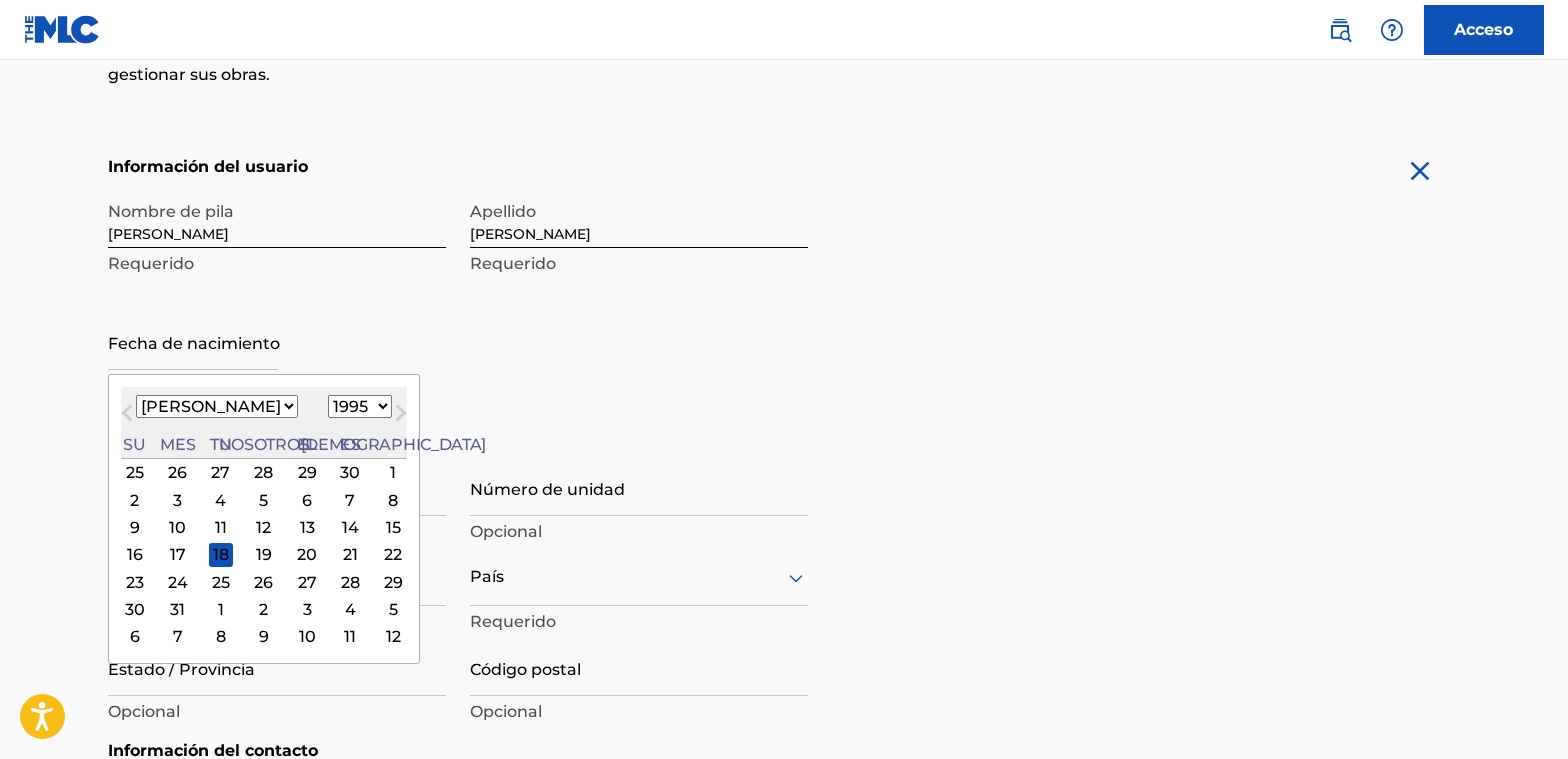 click on "Enero Febrero Marzo Abril Puede Junio [PERSON_NAME] Septiembre Octubre Noviembre Diciembre" at bounding box center [217, 406] 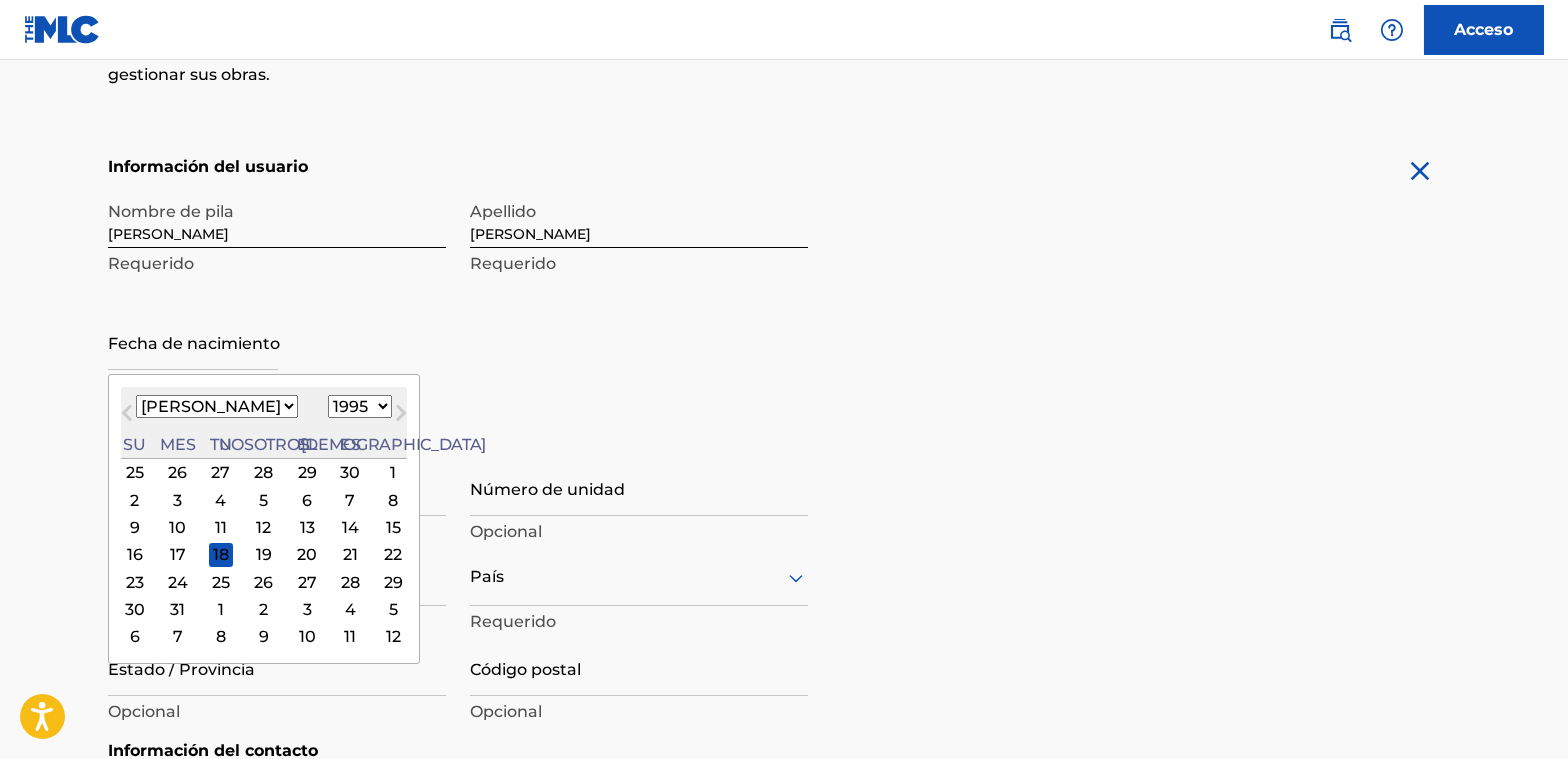 select on "10" 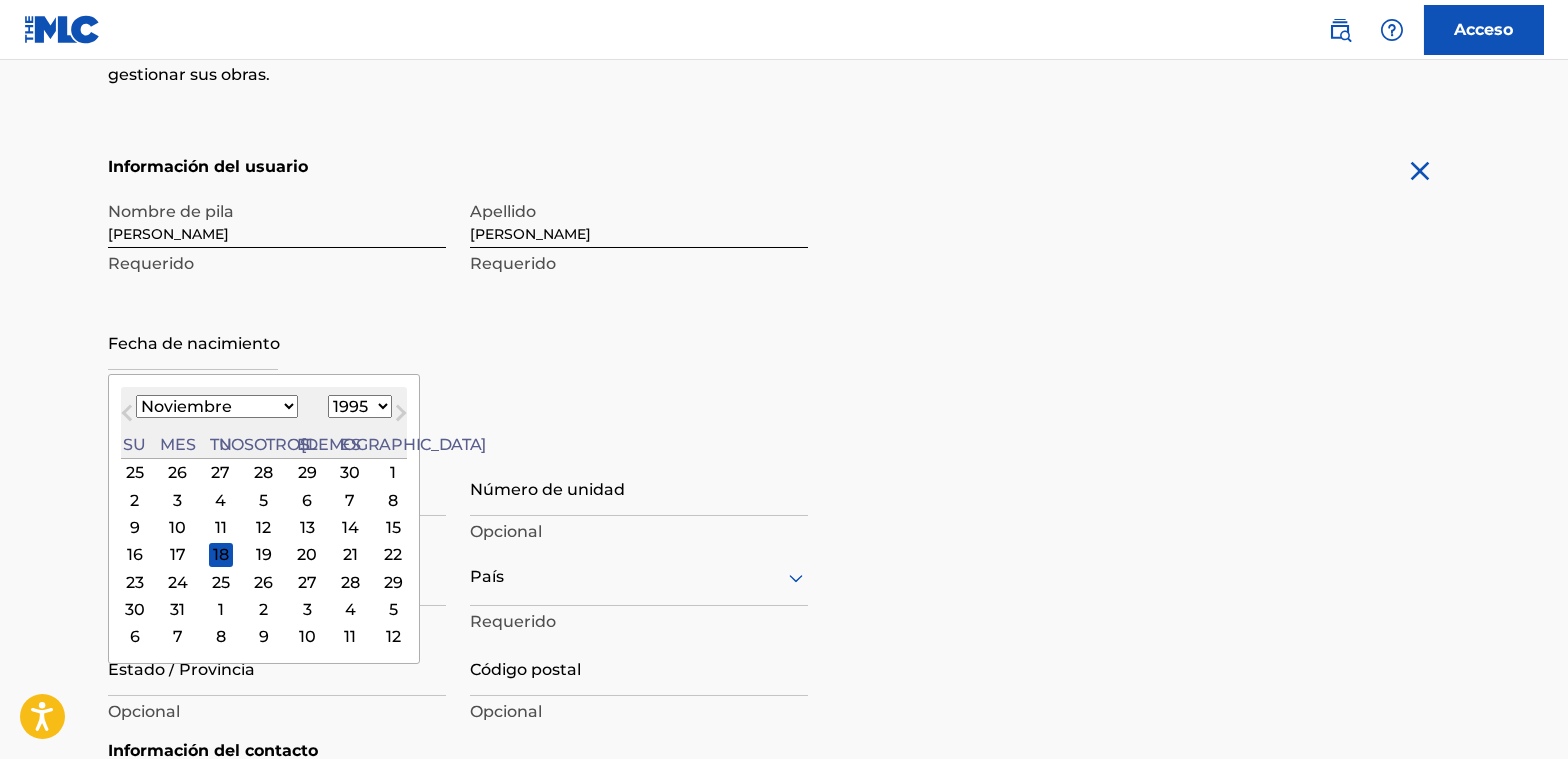 click on "Enero Febrero Marzo Abril Puede Junio [PERSON_NAME] Septiembre Octubre Noviembre Diciembre" at bounding box center [217, 406] 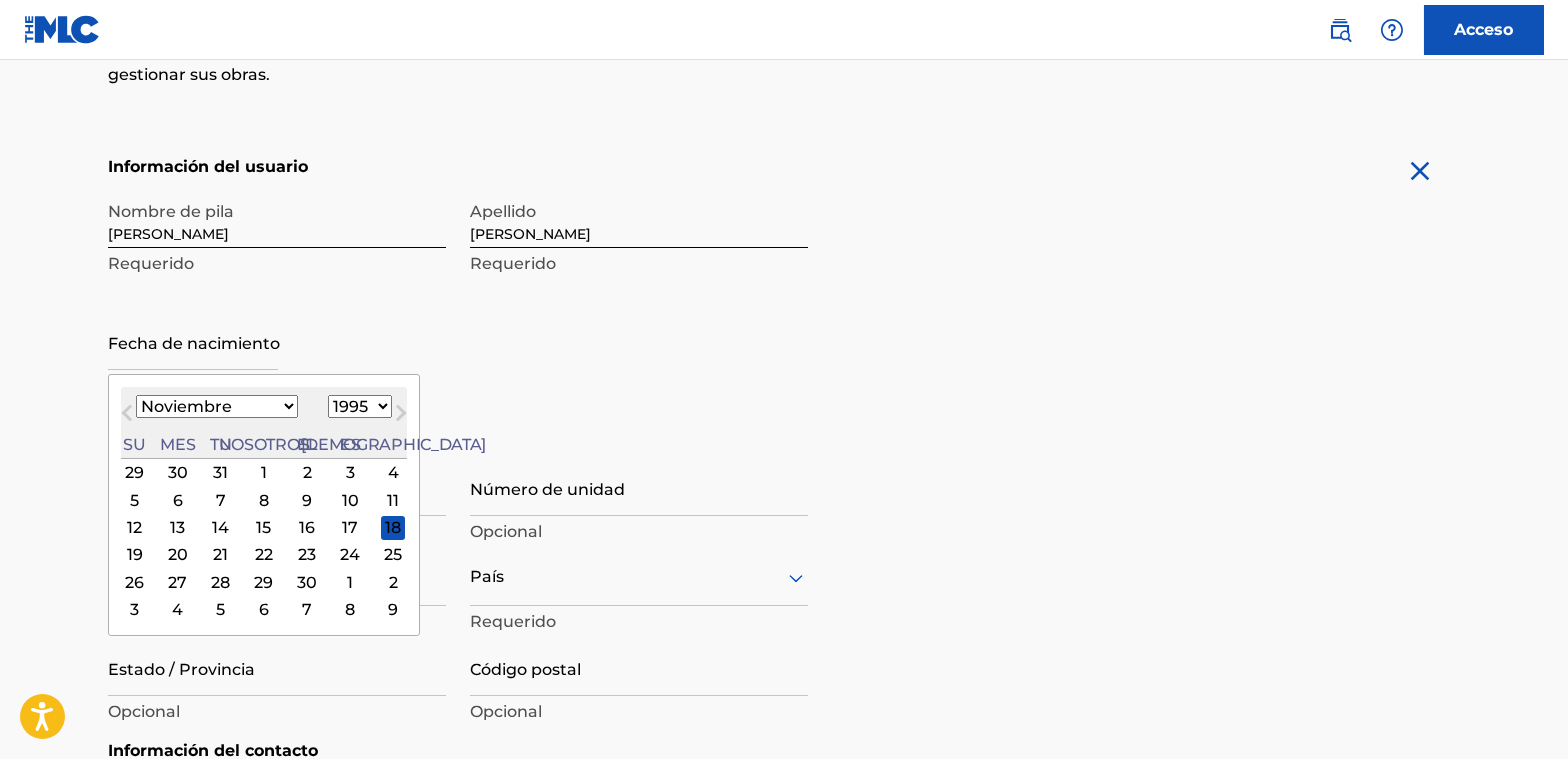 click on "19" at bounding box center (135, 555) 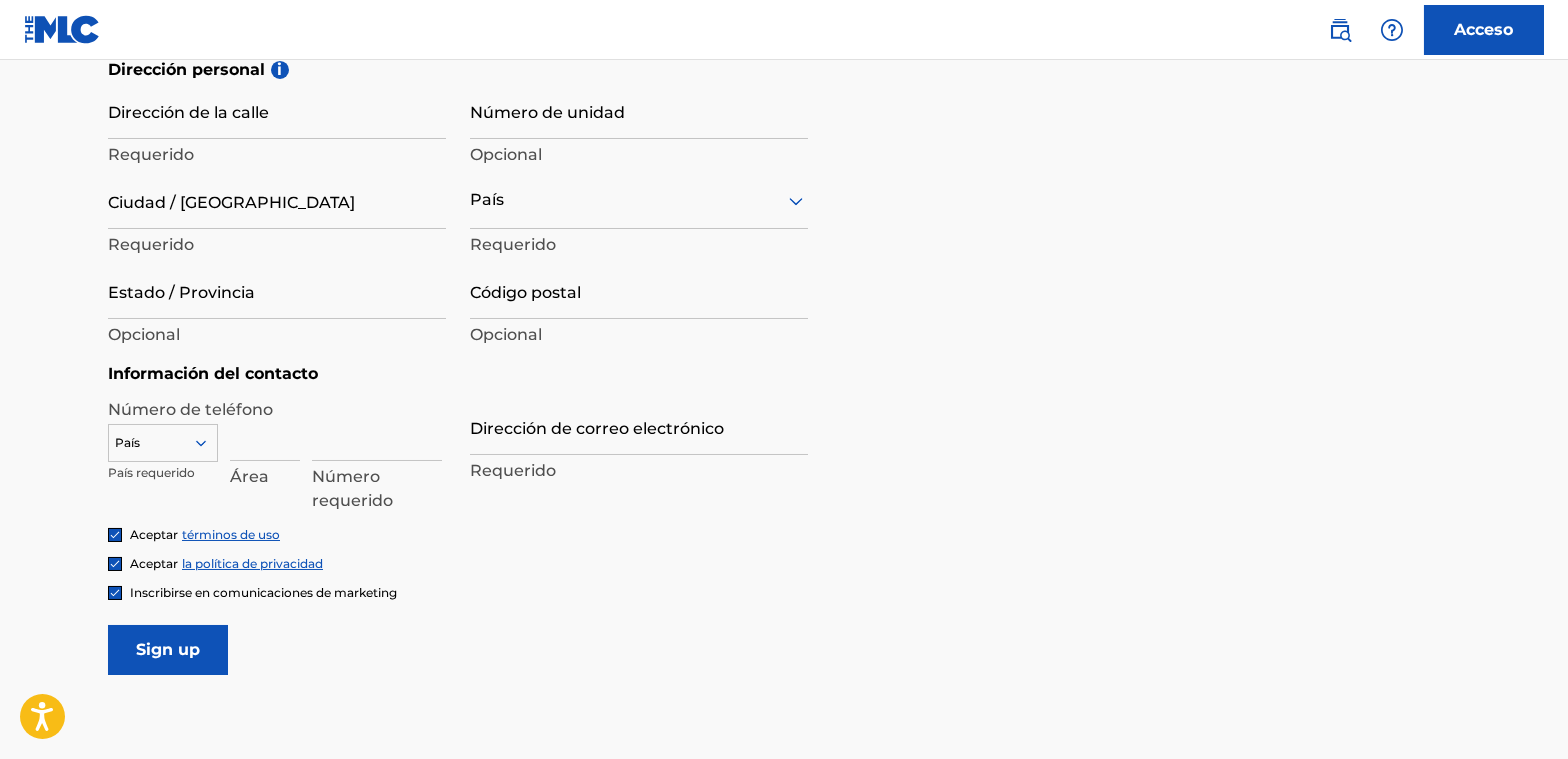 scroll, scrollTop: 756, scrollLeft: 0, axis: vertical 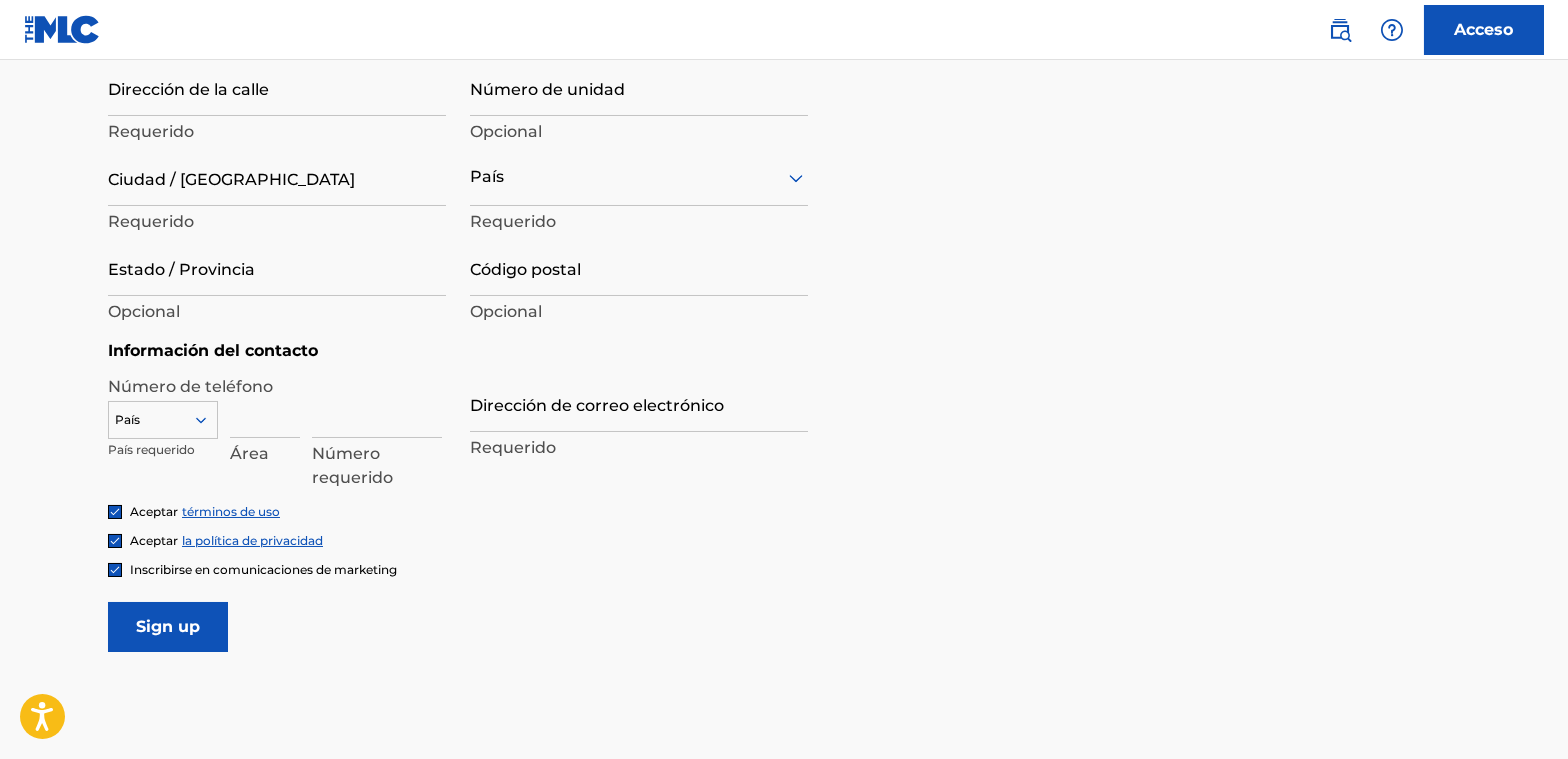 click on "País" at bounding box center (639, 177) 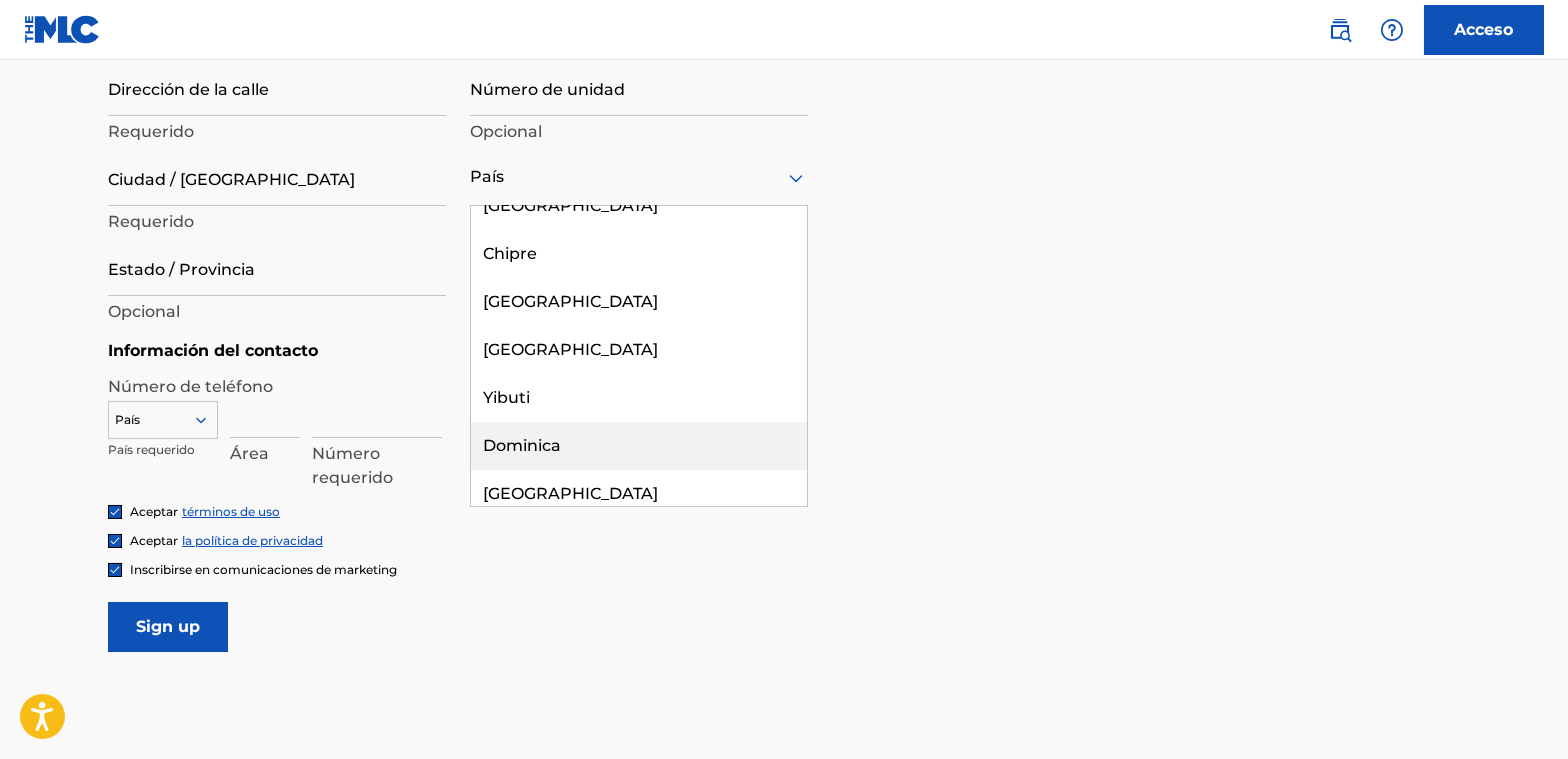 scroll, scrollTop: 2500, scrollLeft: 0, axis: vertical 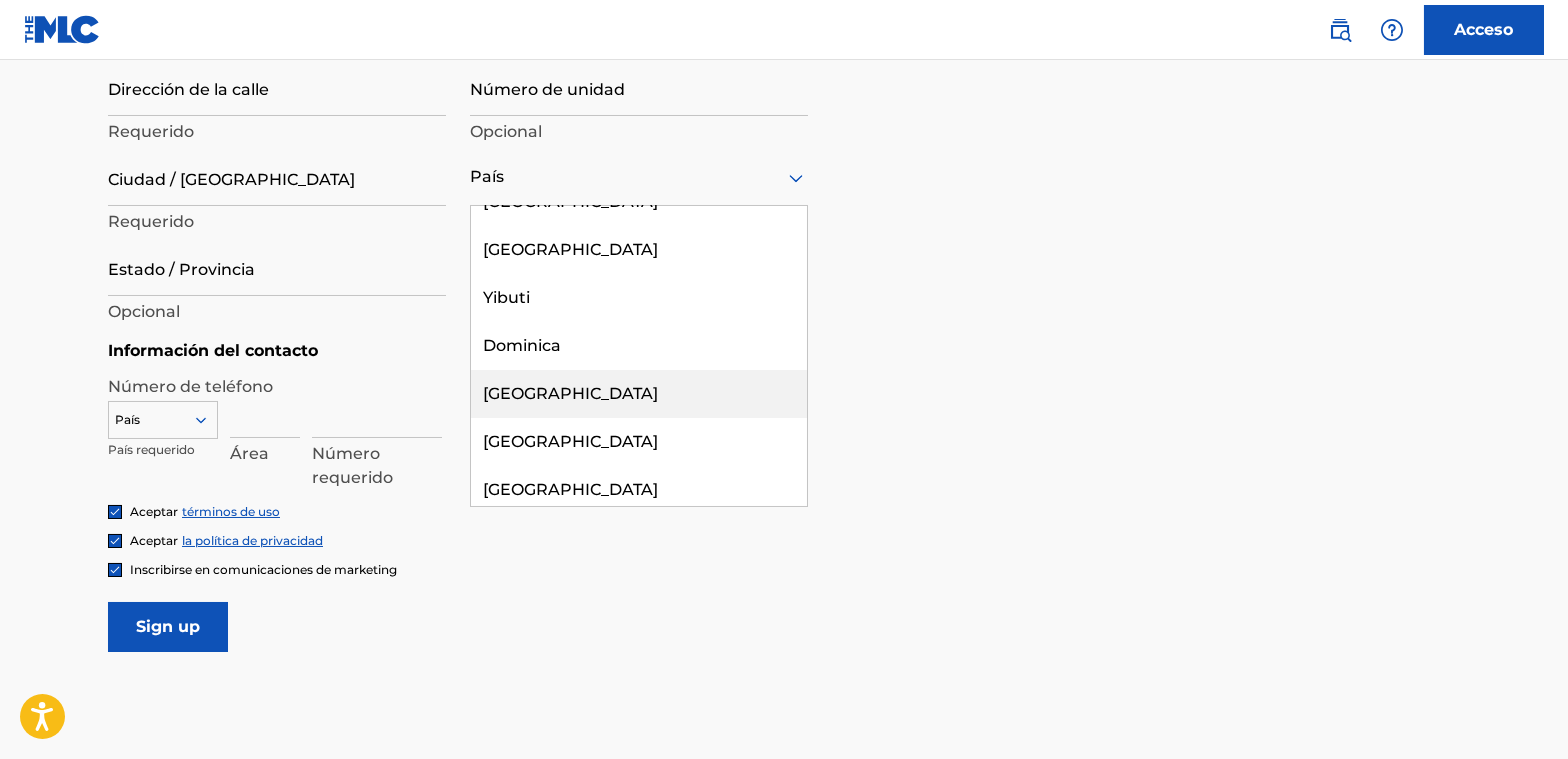 click on "[GEOGRAPHIC_DATA]" at bounding box center (570, 393) 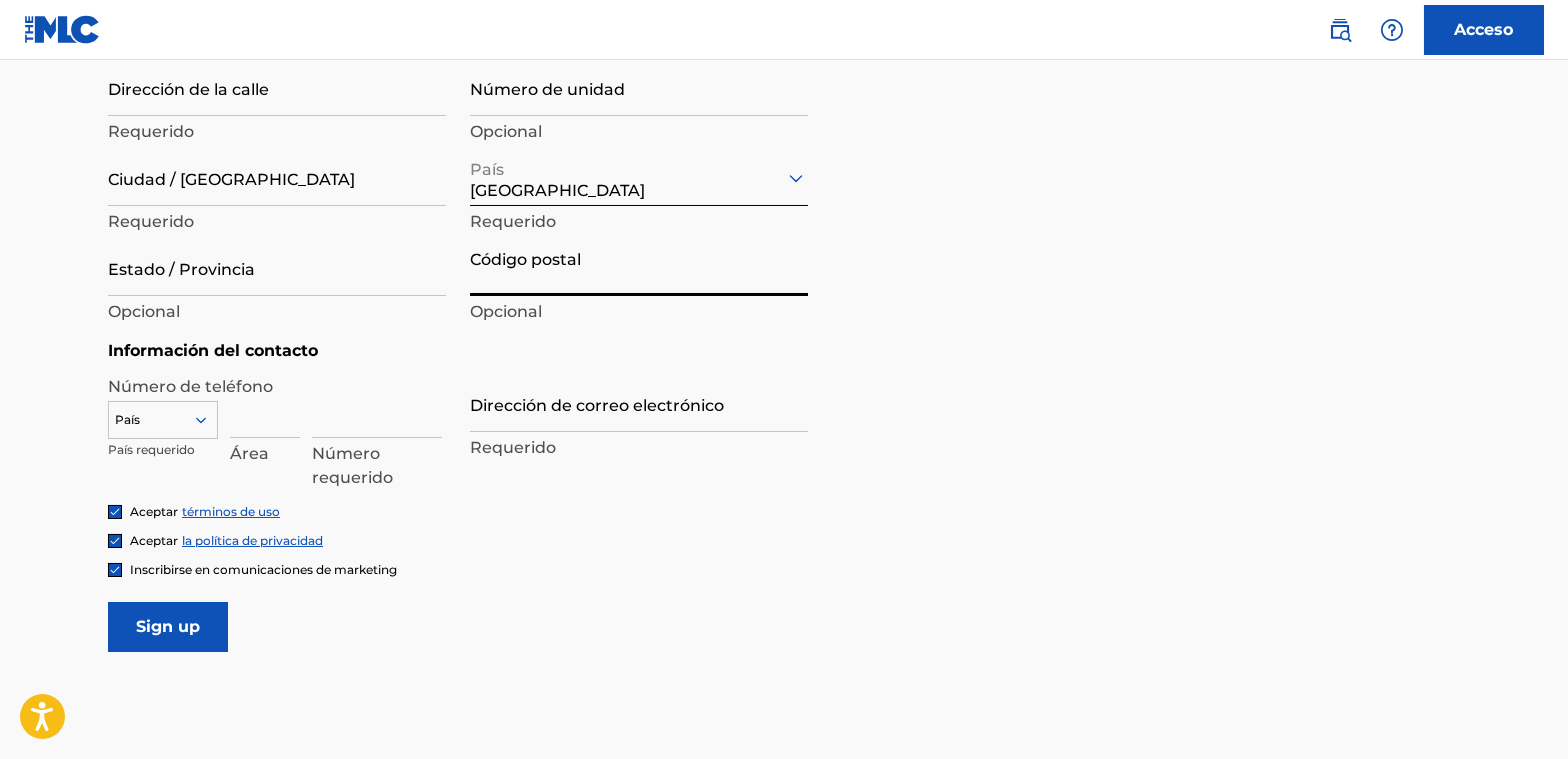 click on "Código postal" at bounding box center (639, 267) 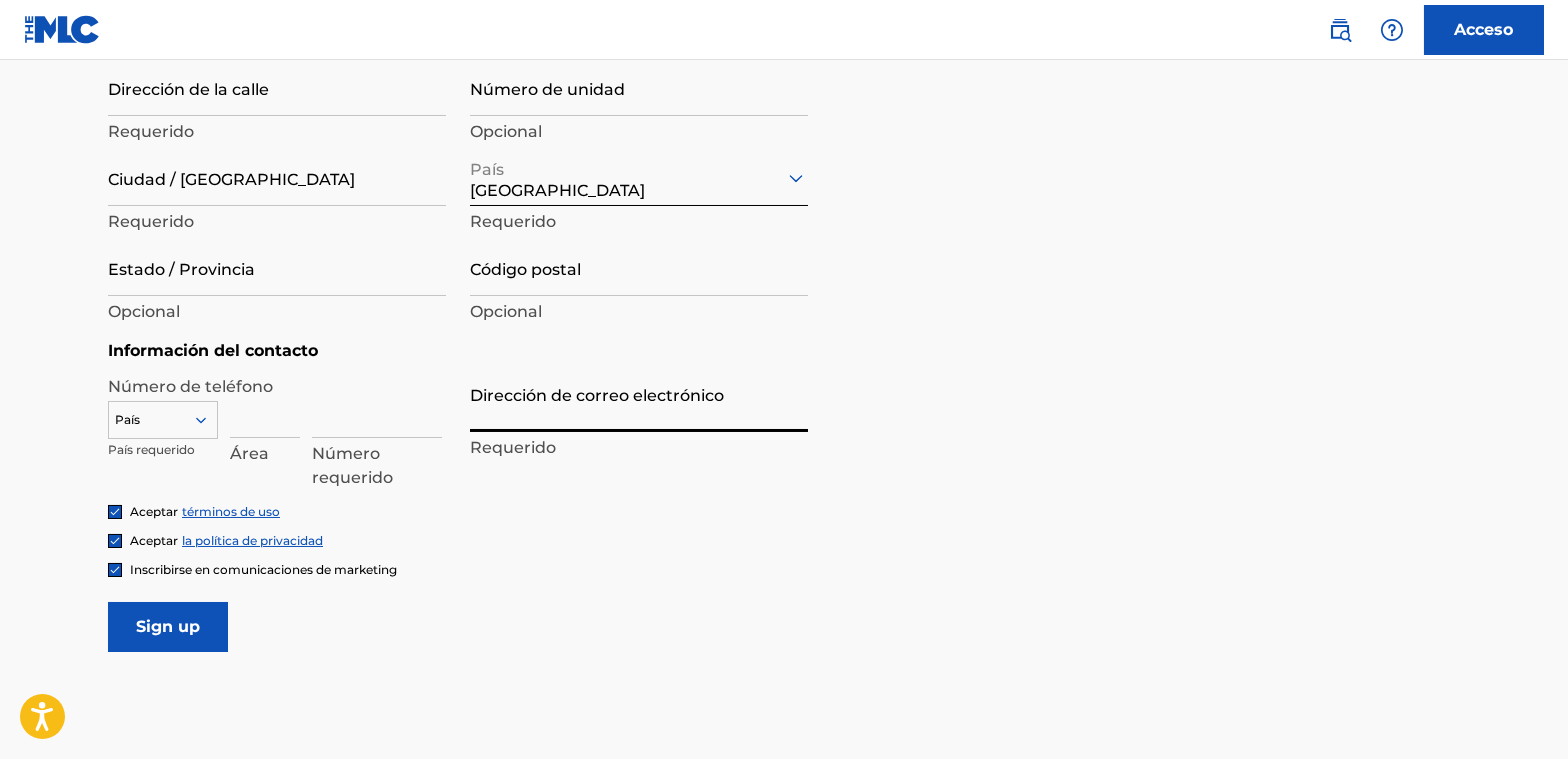 click on "Dirección de correo electrónico" at bounding box center [639, 403] 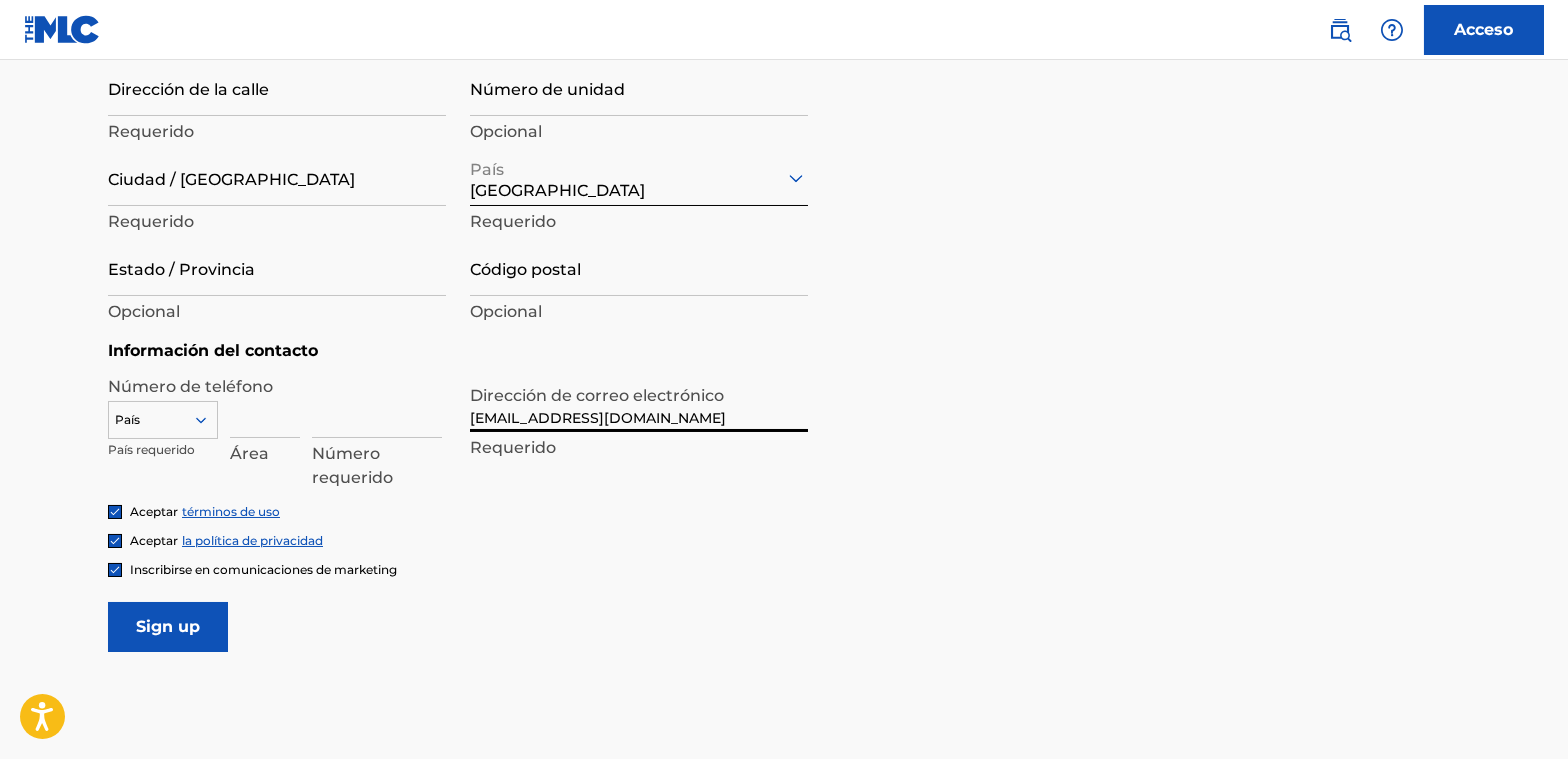 type on "[EMAIL_ADDRESS][DOMAIN_NAME]" 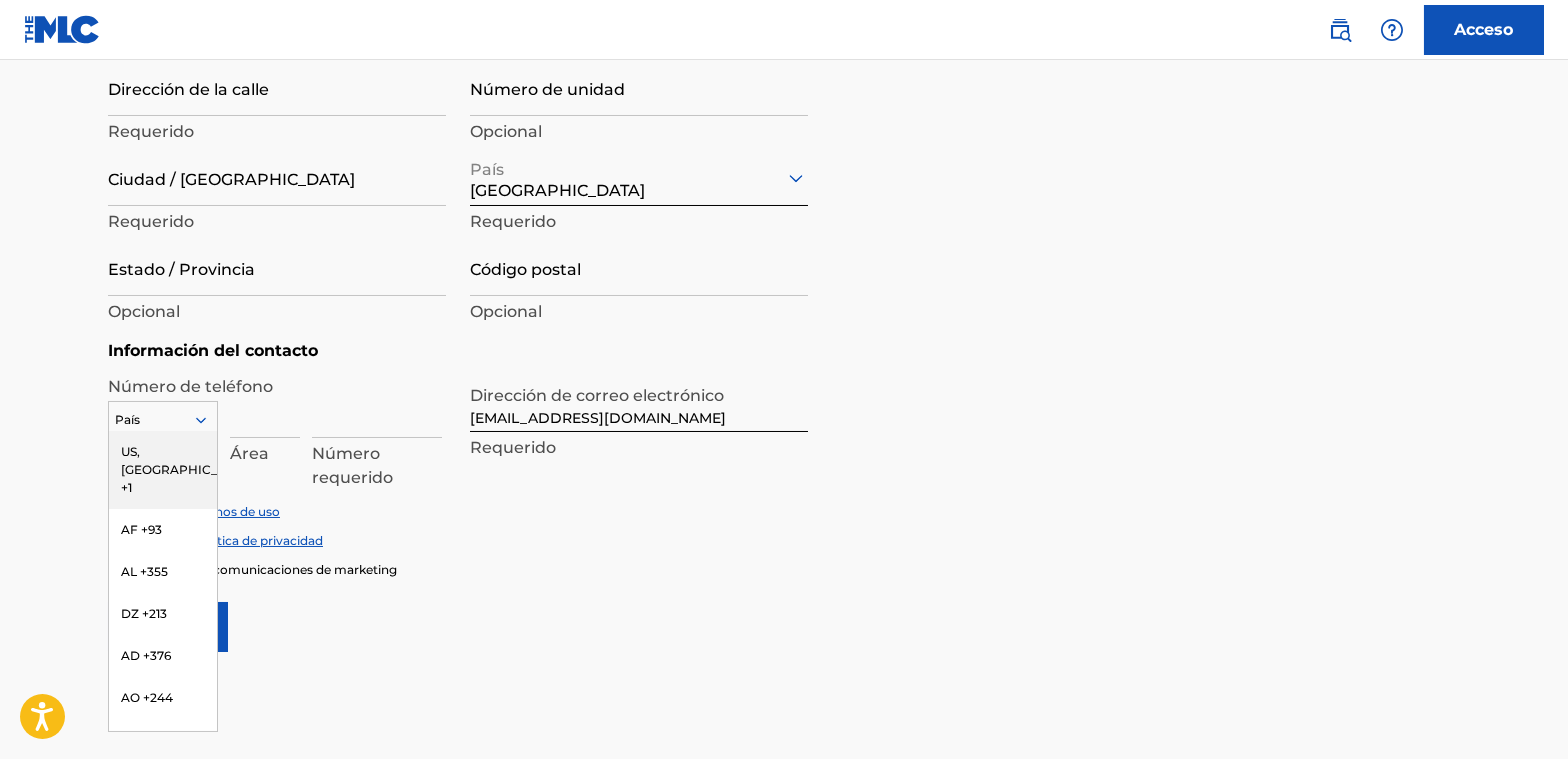 click 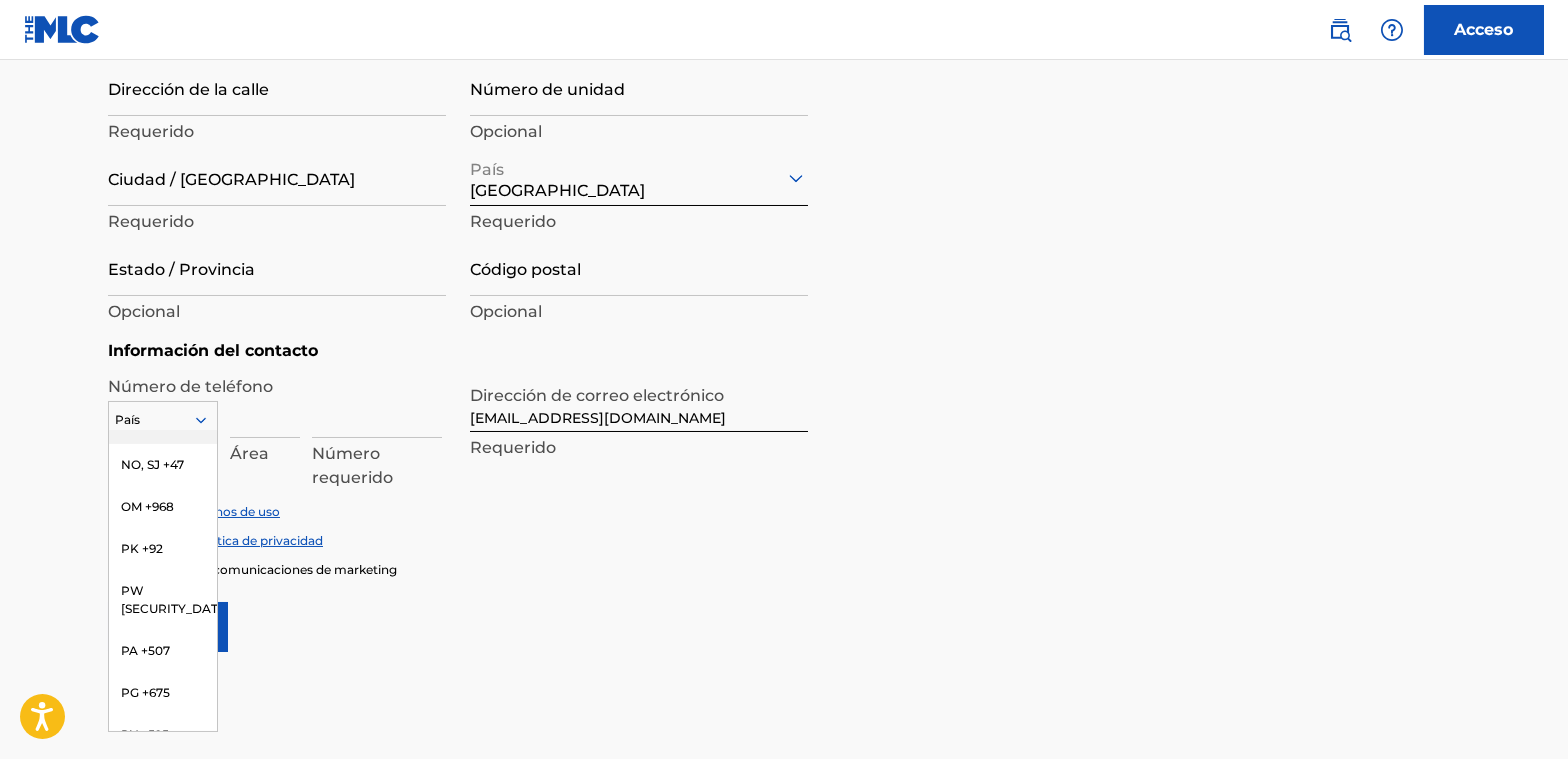 scroll, scrollTop: 6400, scrollLeft: 0, axis: vertical 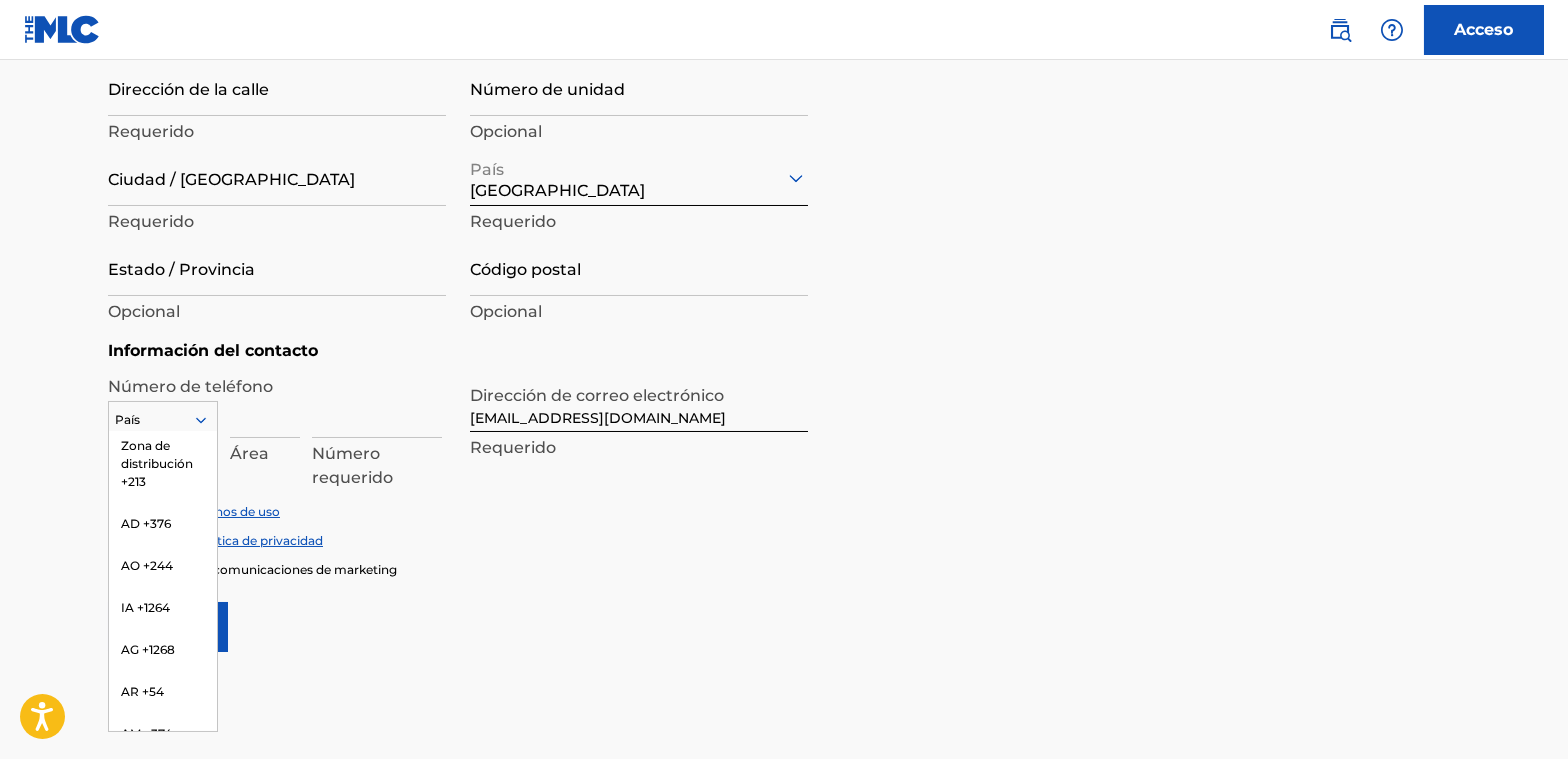 click at bounding box center (377, 409) 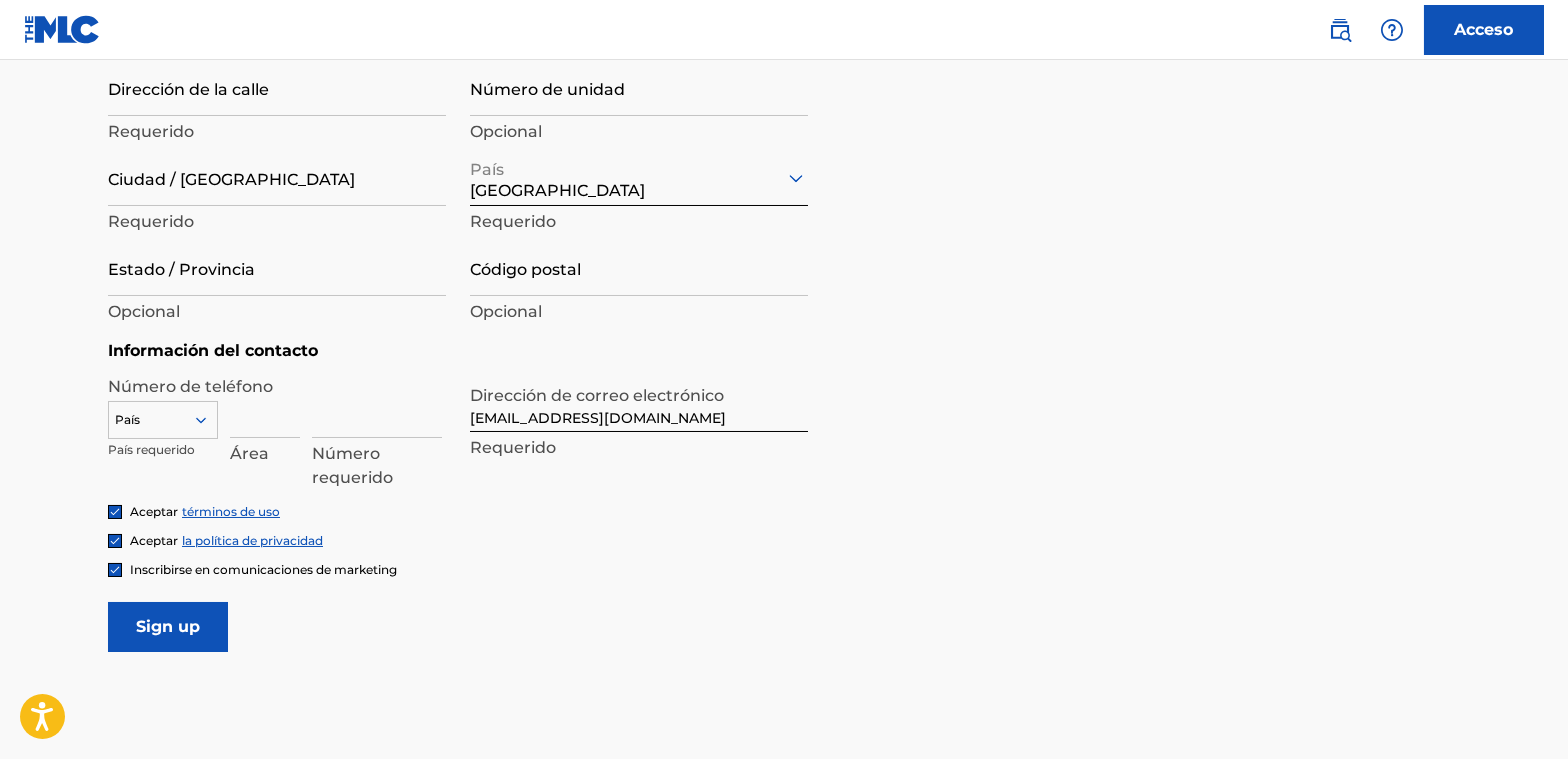 click at bounding box center (265, 409) 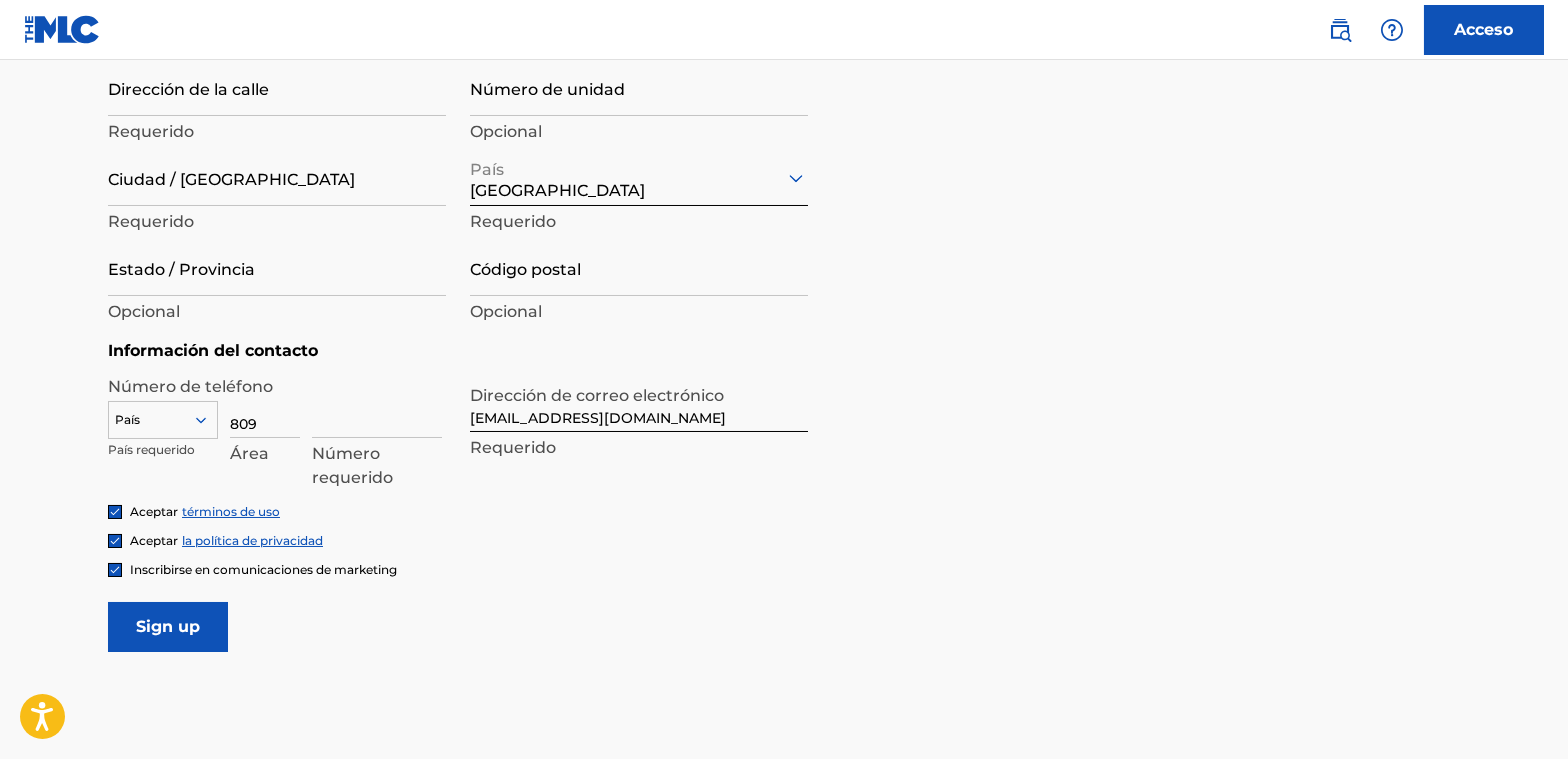 type on "809" 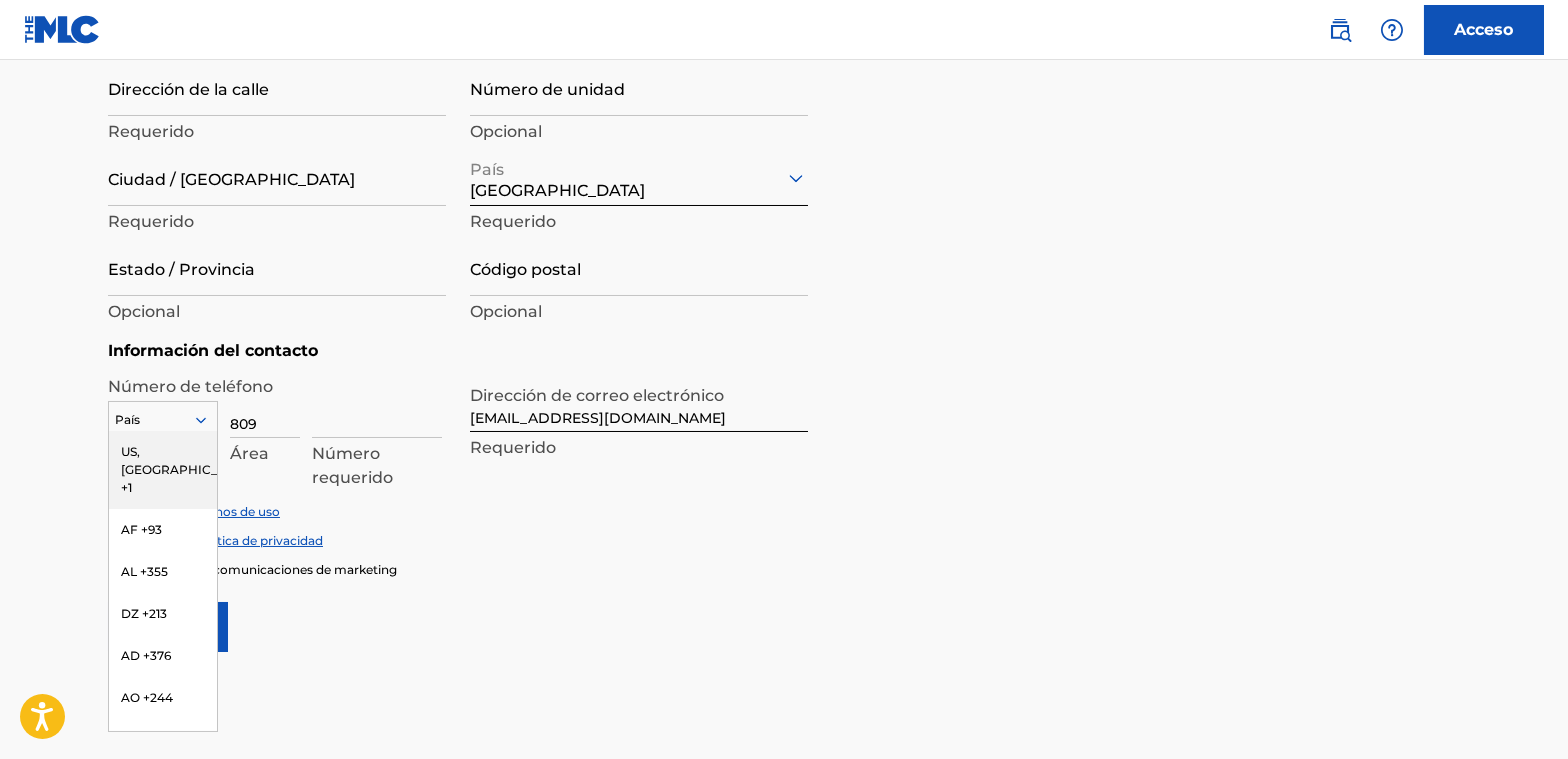 click at bounding box center (163, 420) 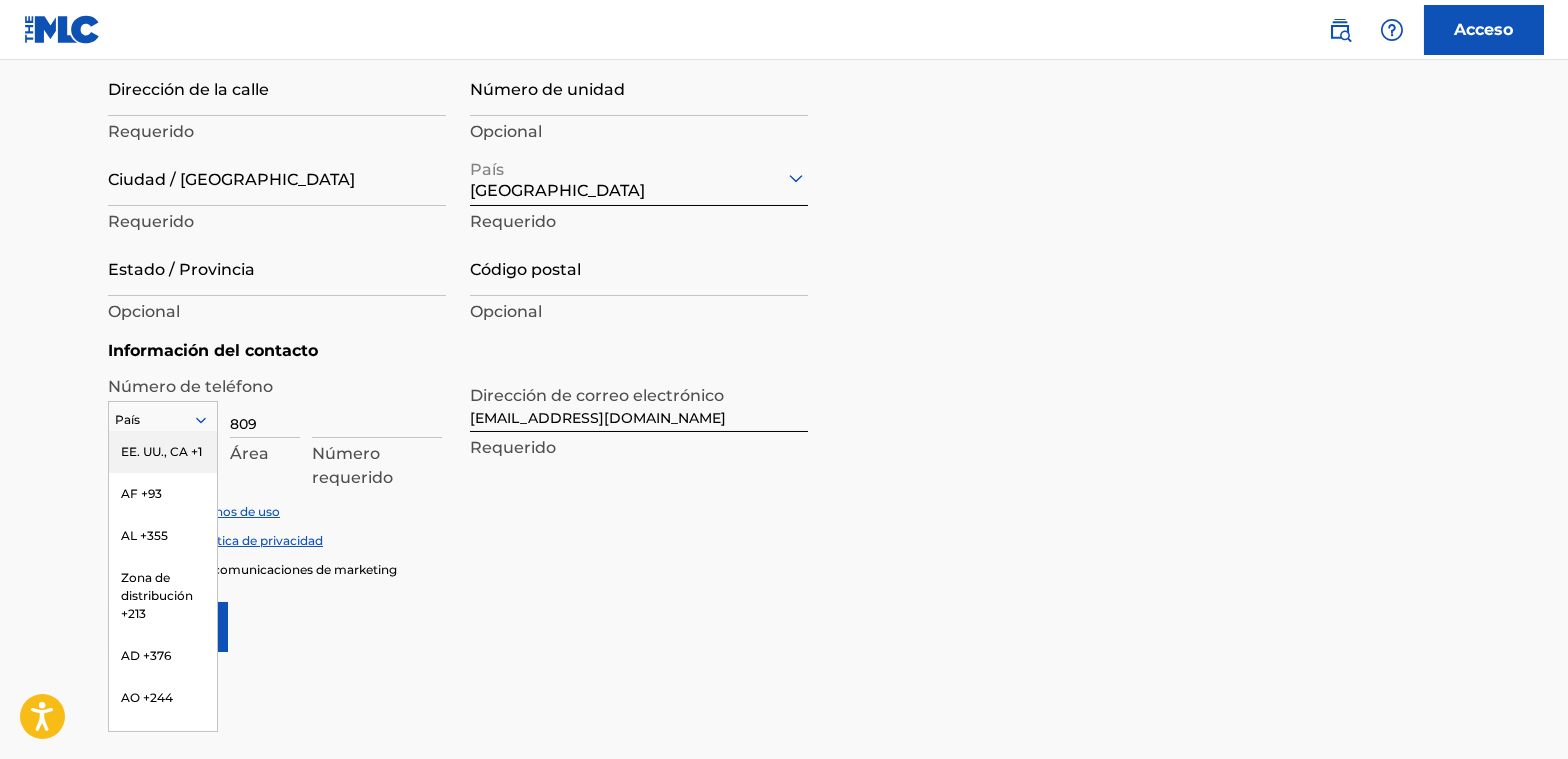 click on "EE. UU., CA +1" at bounding box center (161, 451) 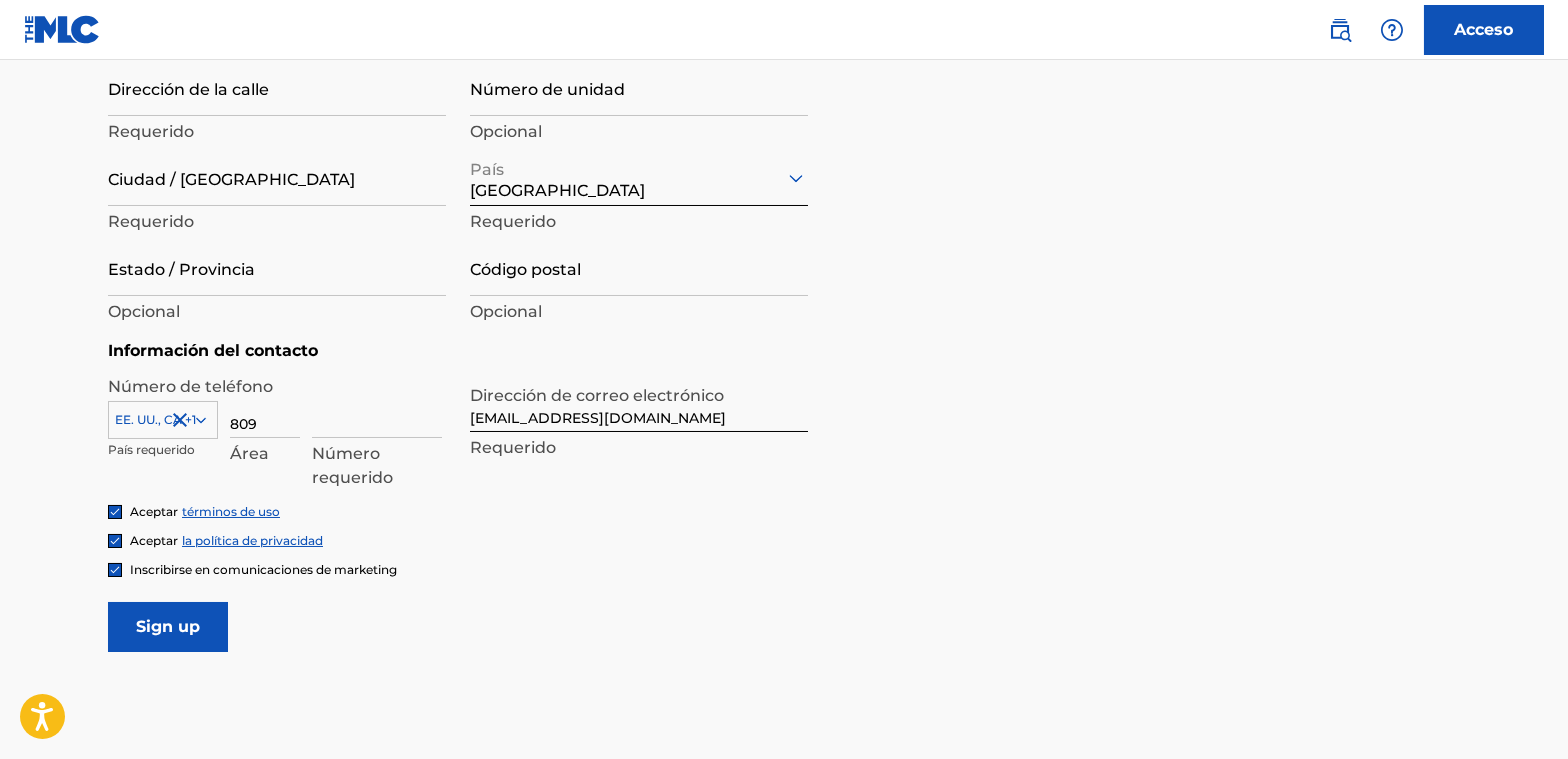 click at bounding box center (377, 409) 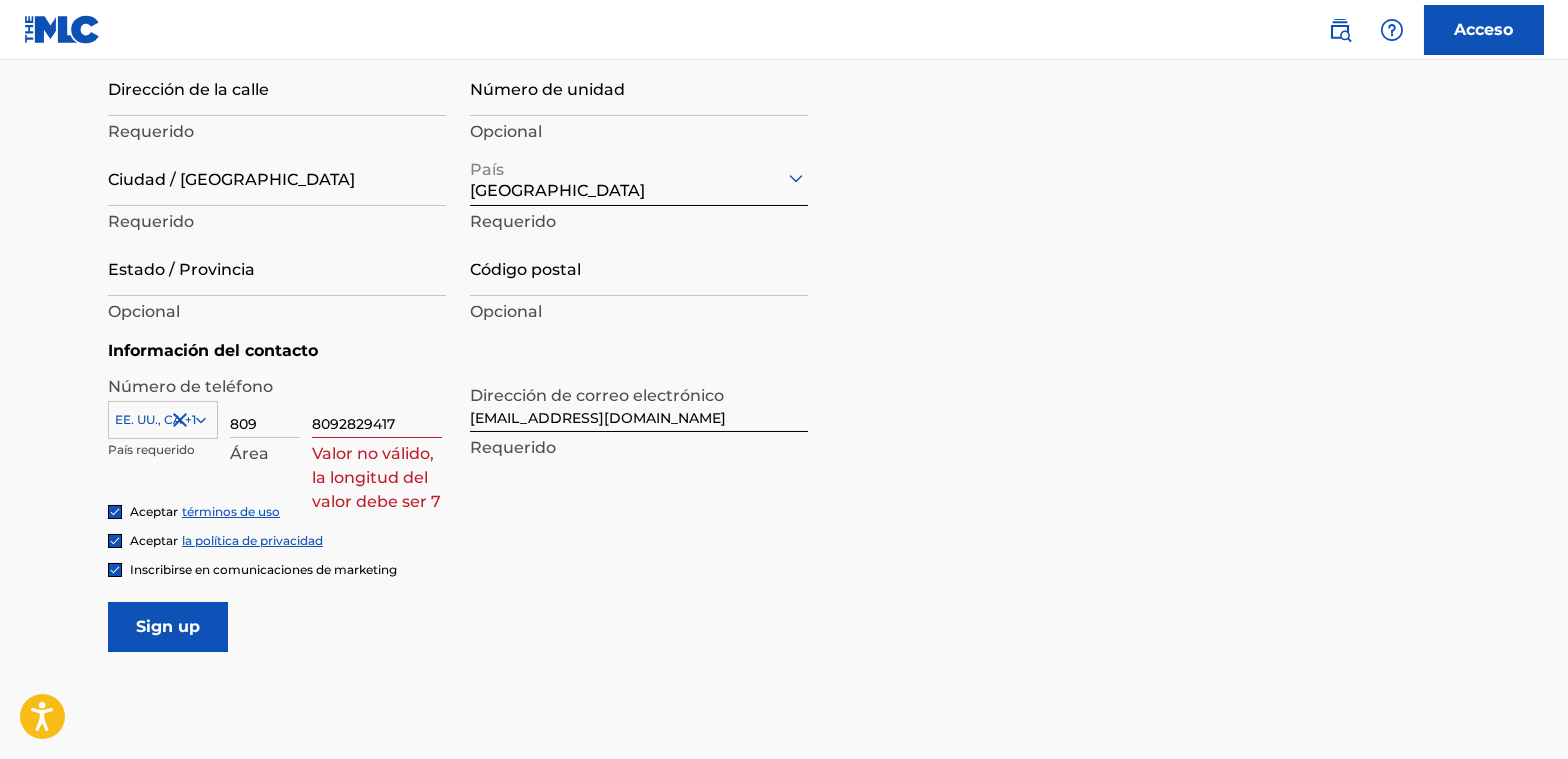 drag, startPoint x: 339, startPoint y: 422, endPoint x: 299, endPoint y: 424, distance: 40.04997 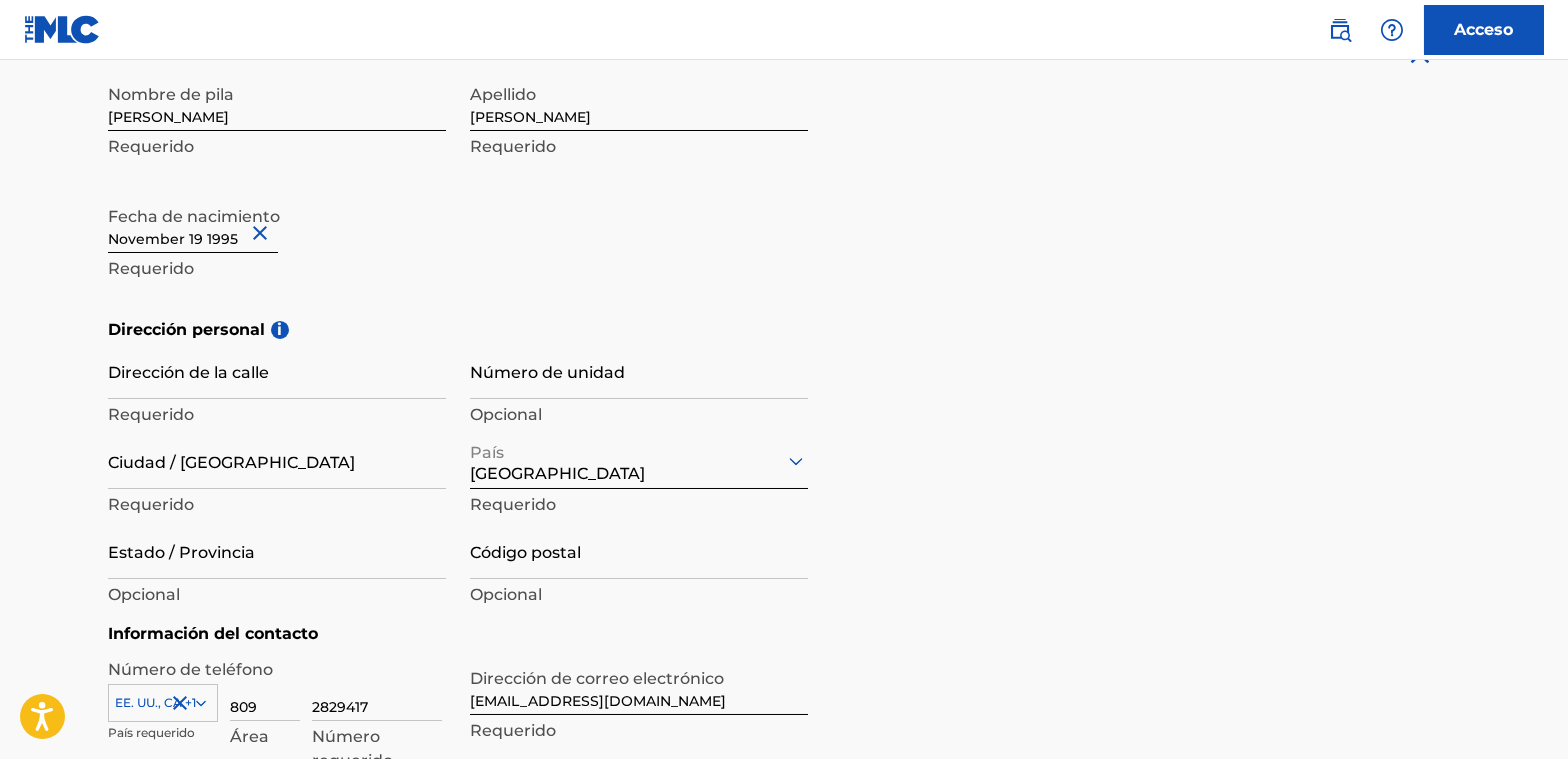 scroll, scrollTop: 500, scrollLeft: 0, axis: vertical 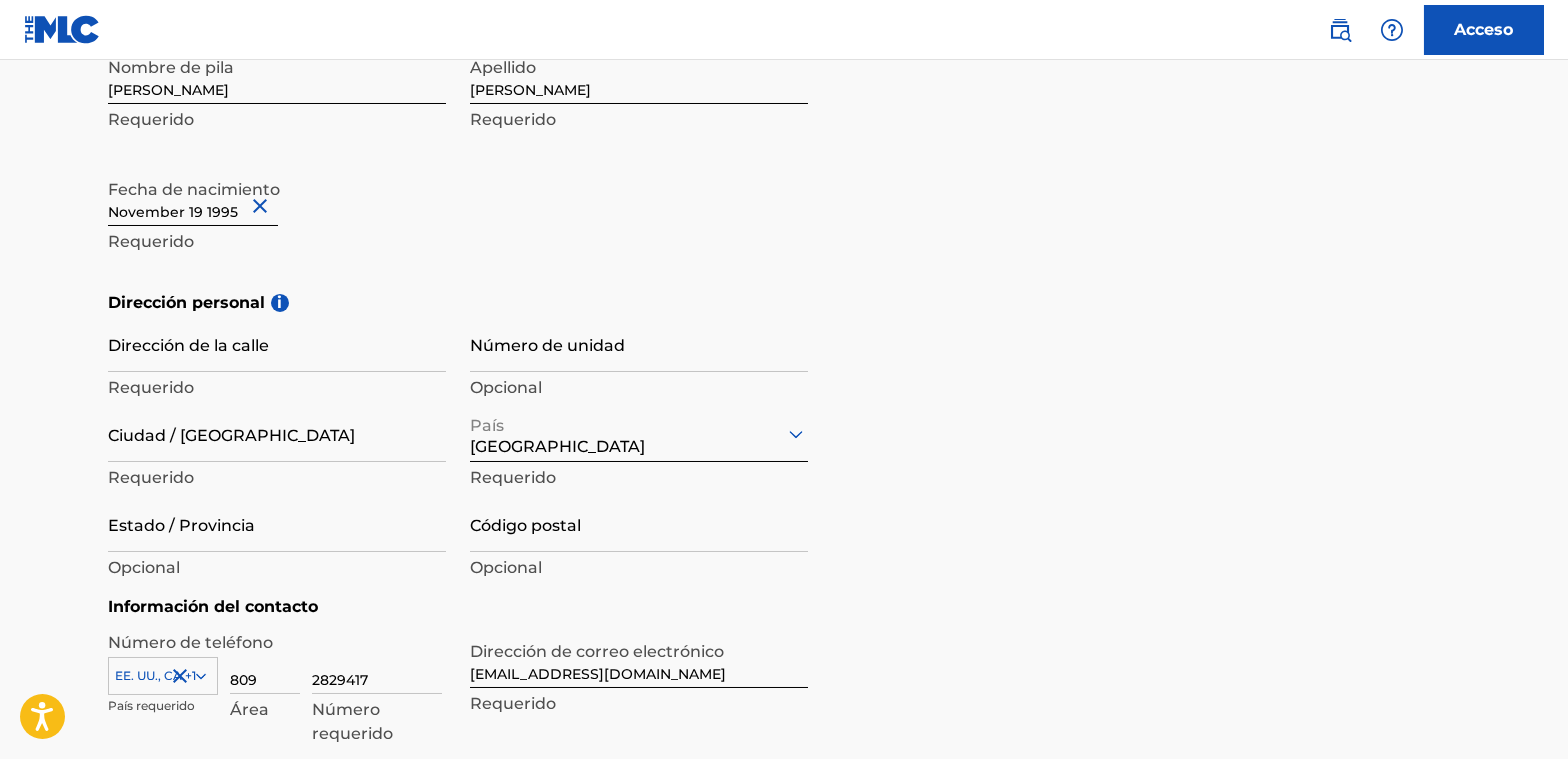 type on "2829417" 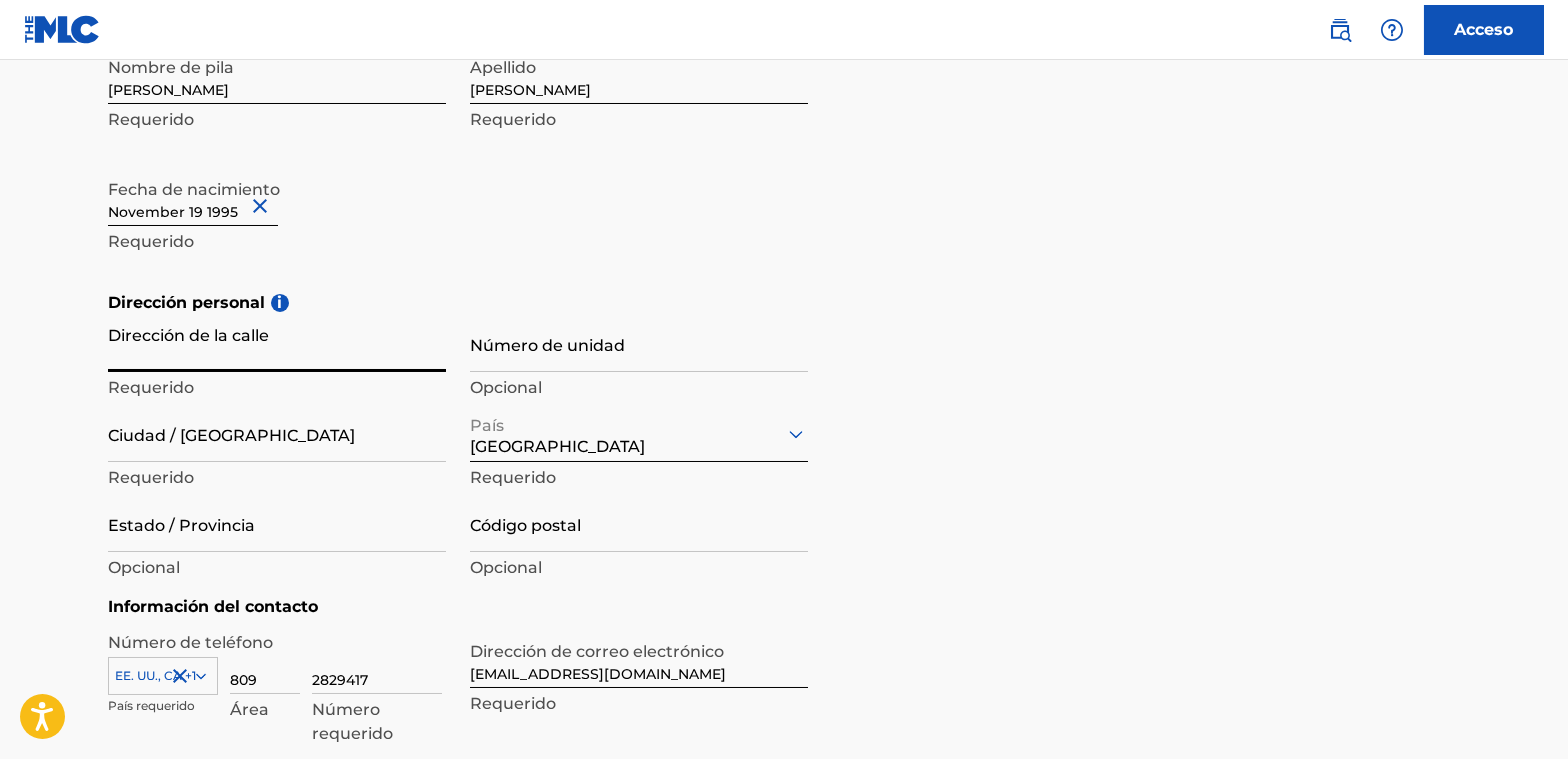 click on "Dirección de la calle" at bounding box center (277, 343) 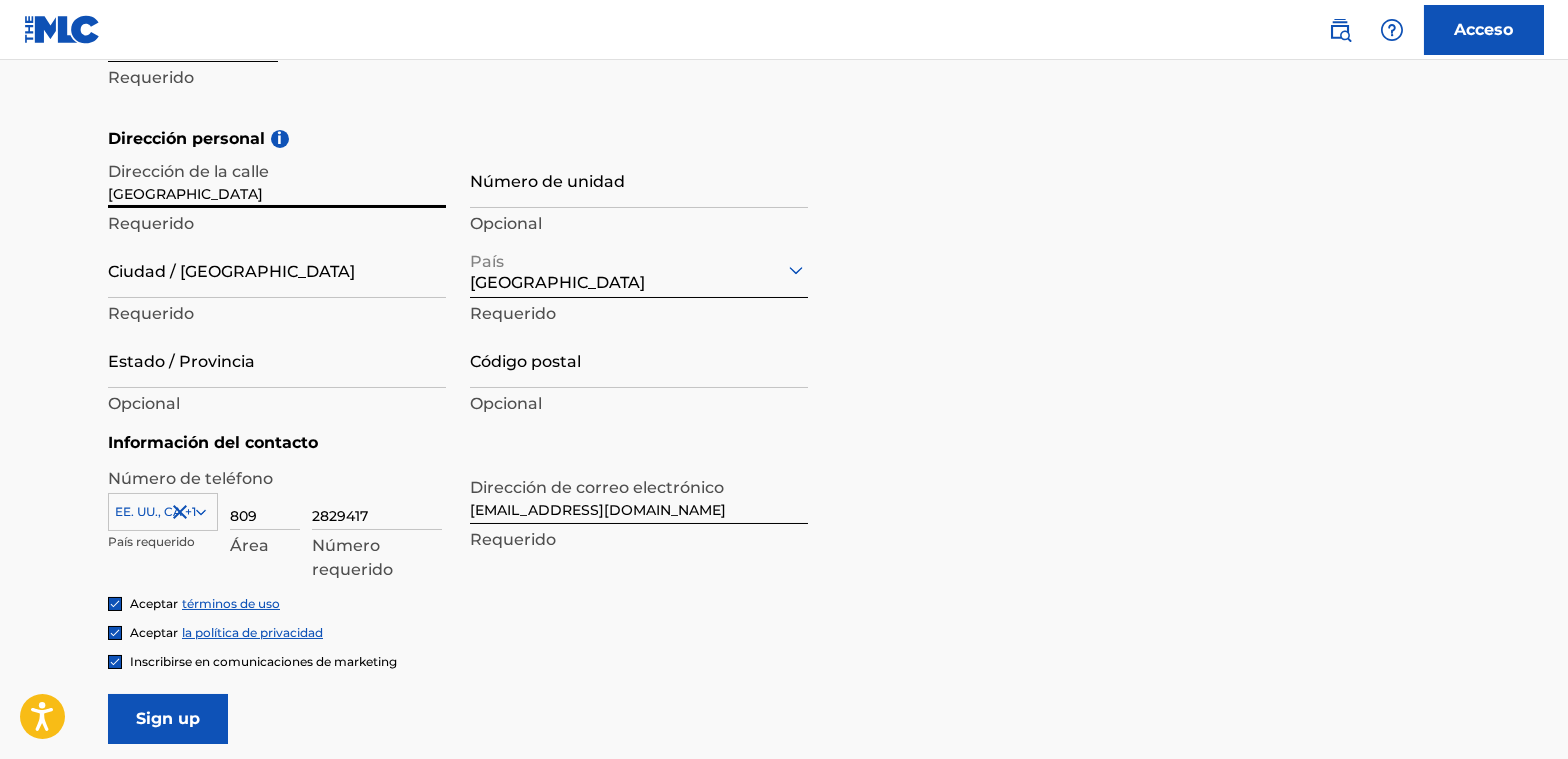 scroll, scrollTop: 700, scrollLeft: 0, axis: vertical 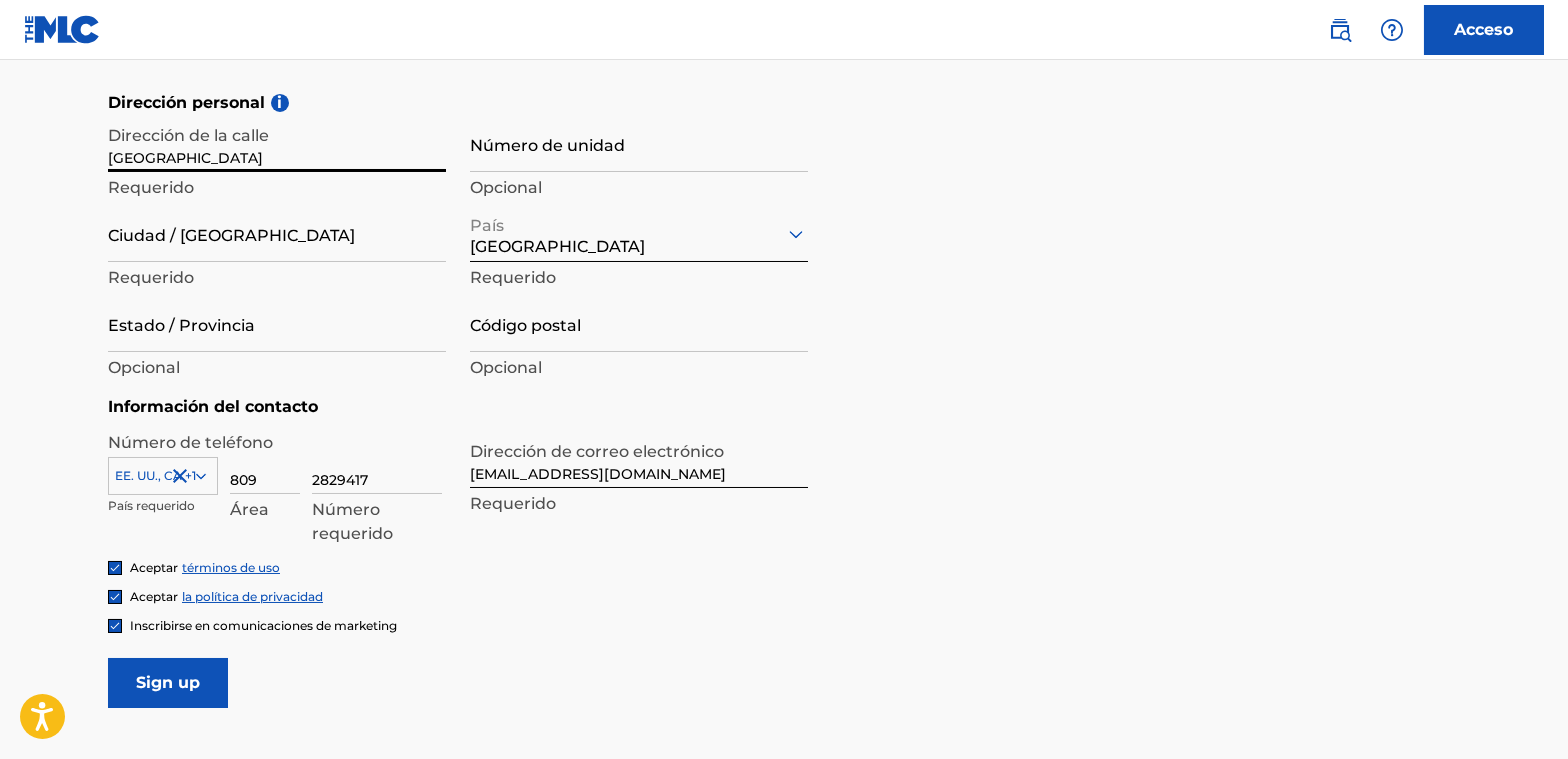 type on "[GEOGRAPHIC_DATA]" 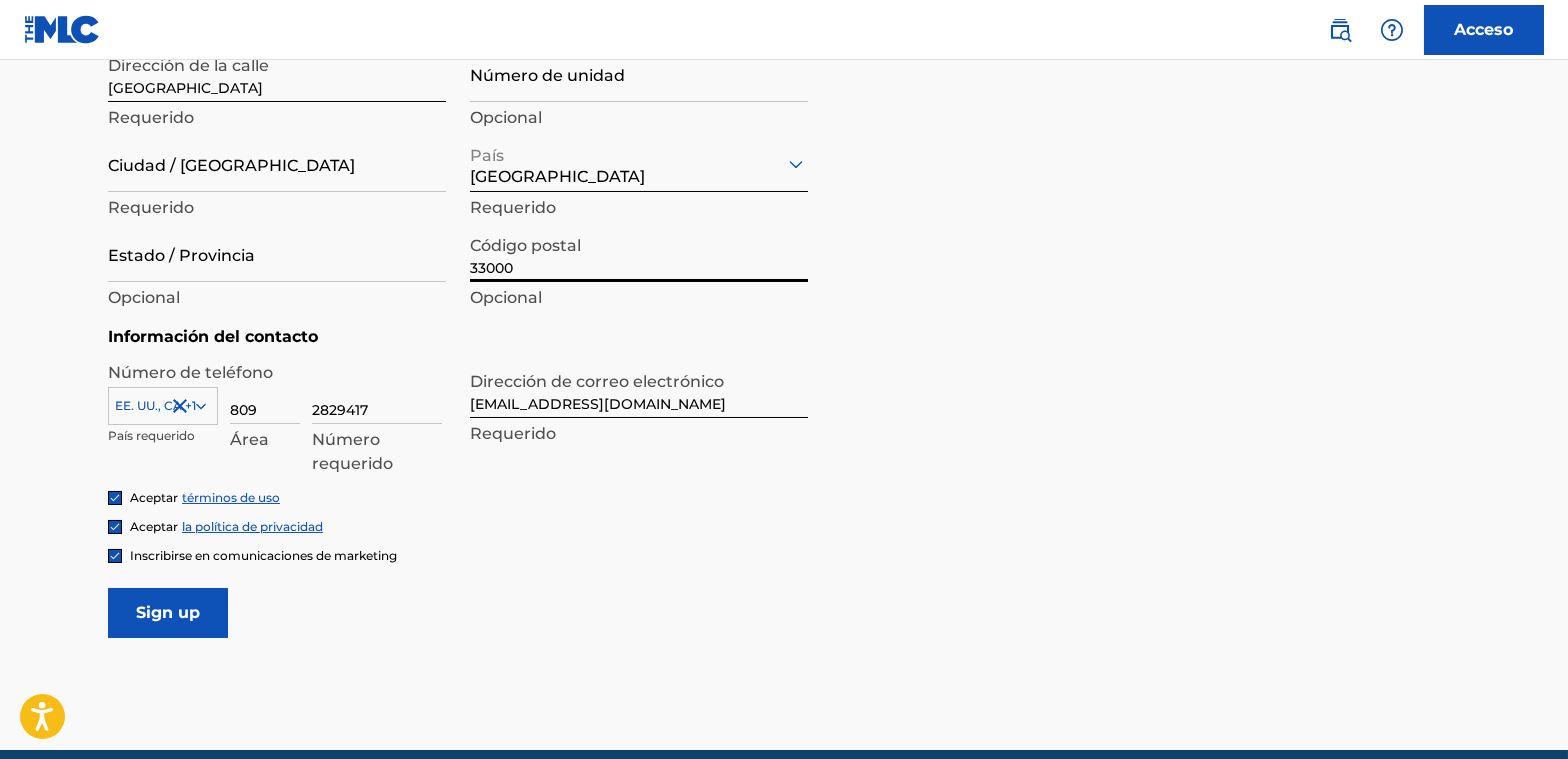 scroll, scrollTop: 800, scrollLeft: 0, axis: vertical 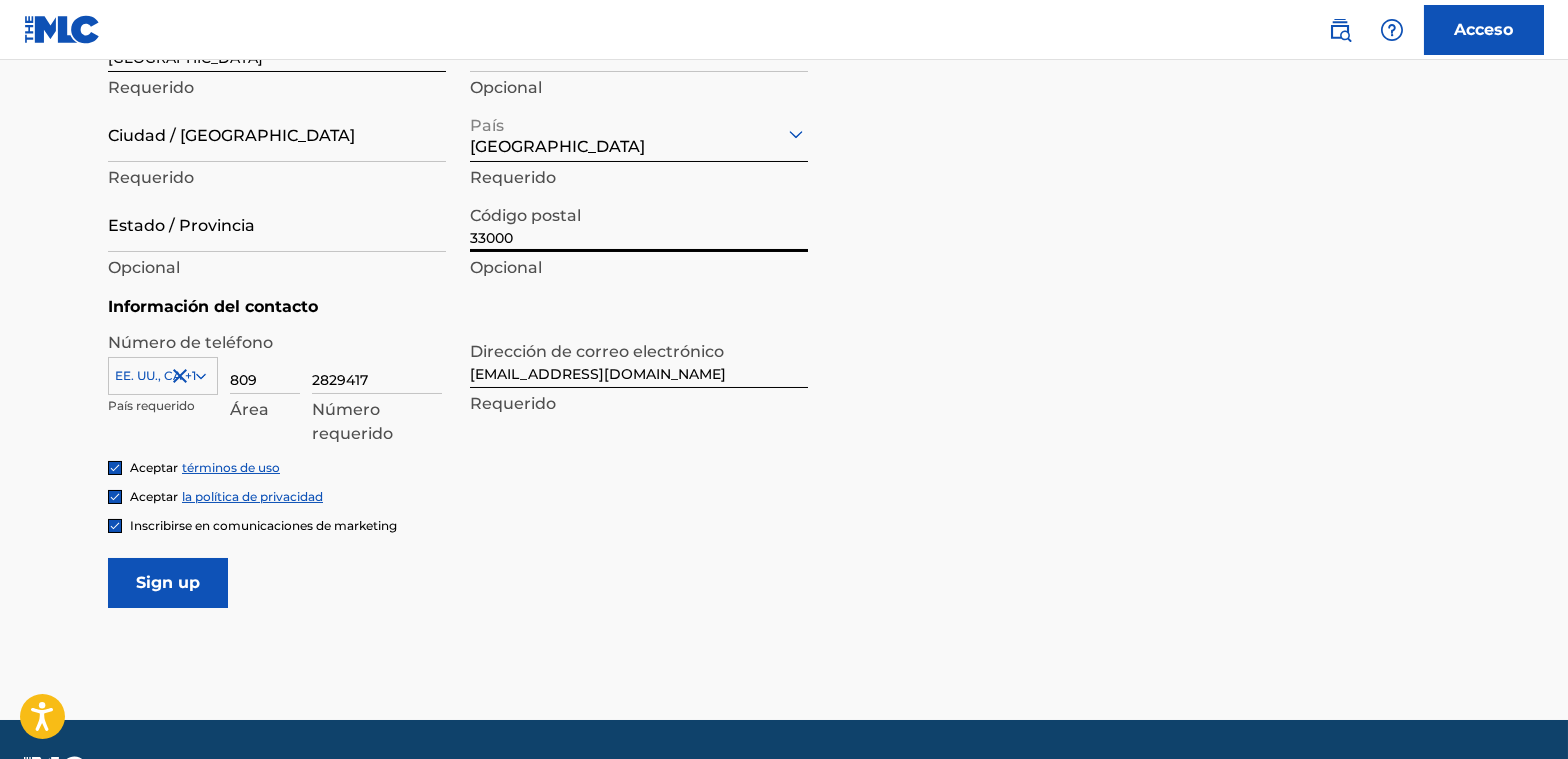 type on "33000" 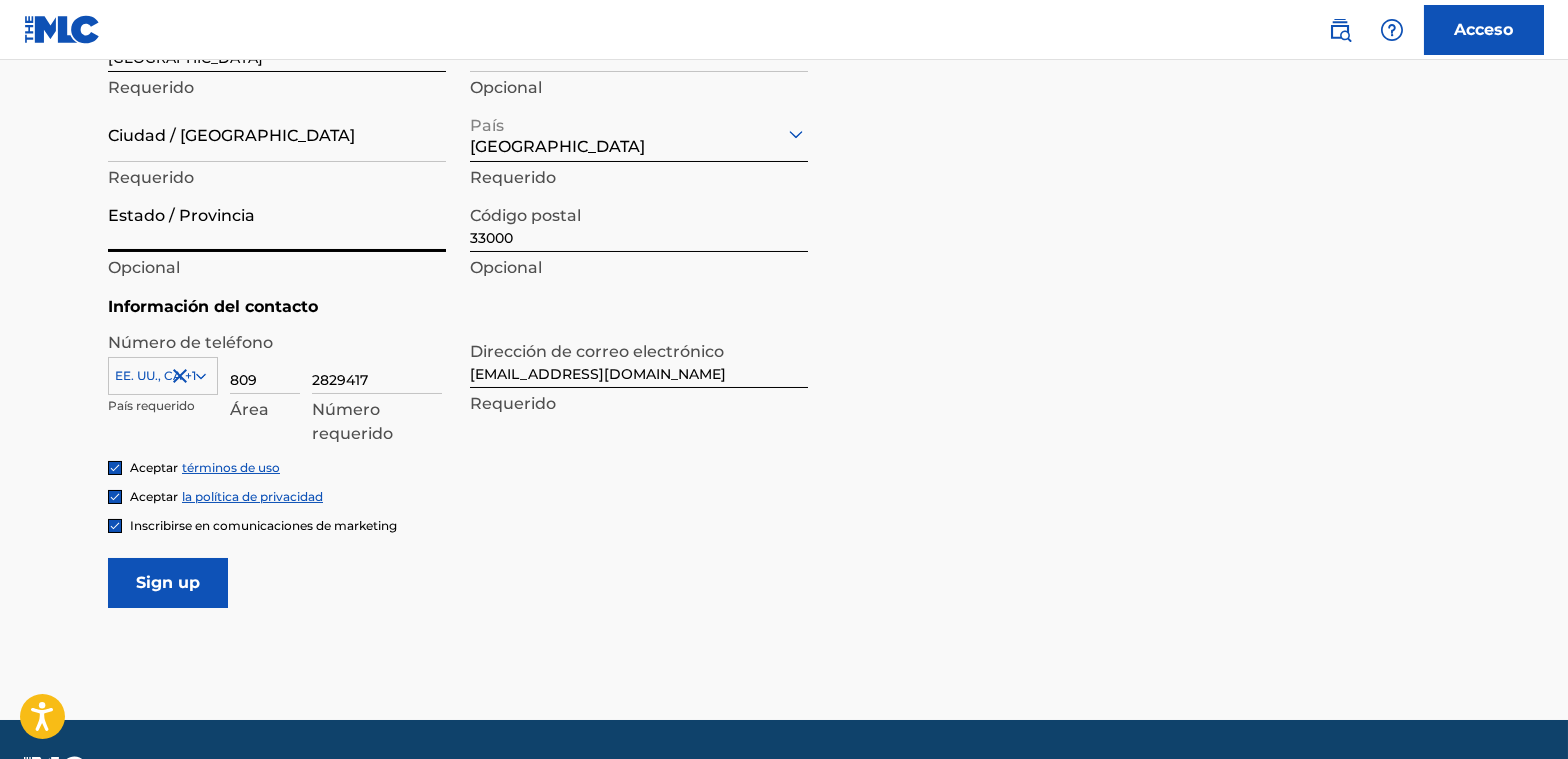 click on "Estado / Provincia" at bounding box center [277, 223] 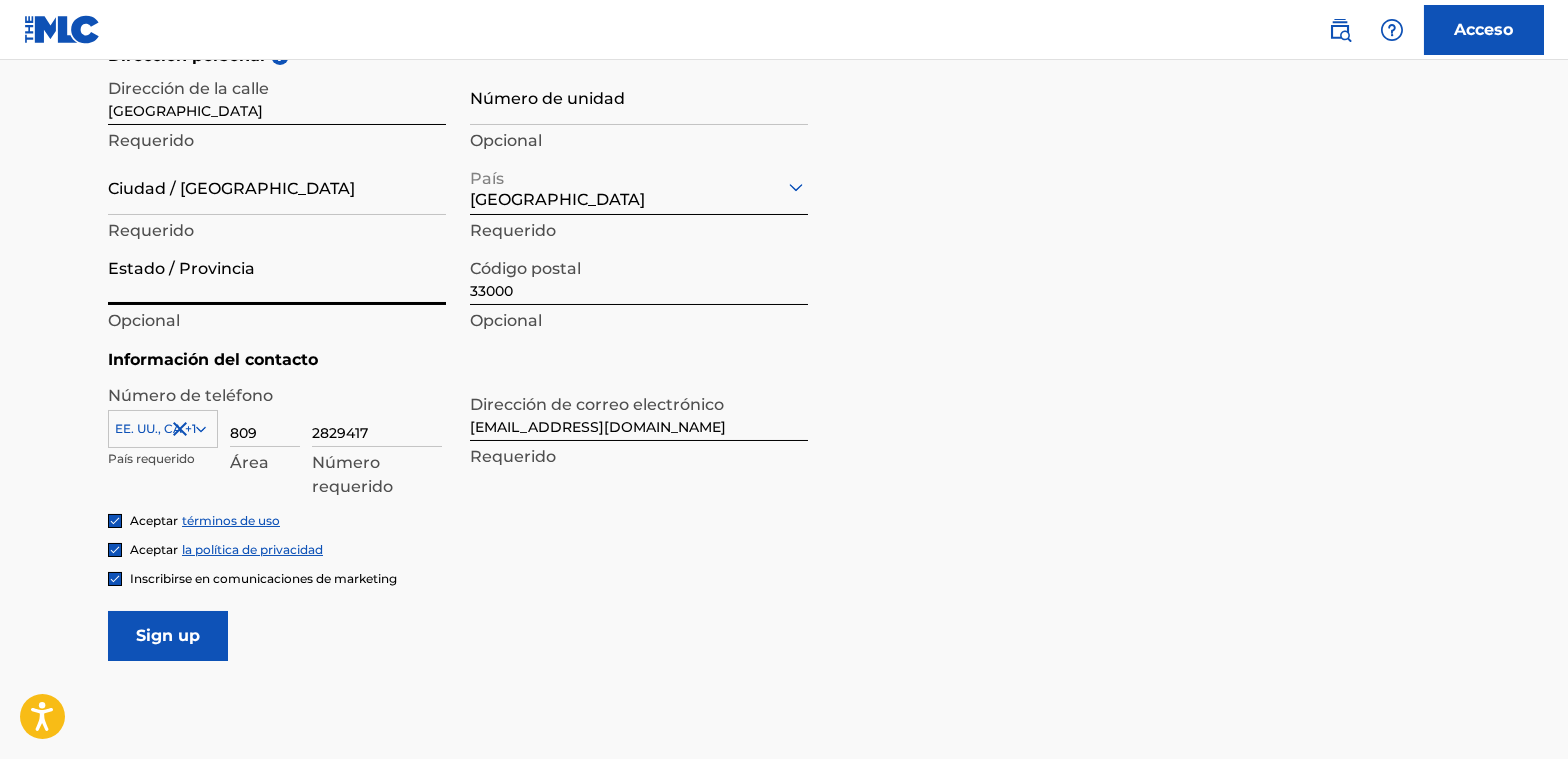 scroll, scrollTop: 700, scrollLeft: 0, axis: vertical 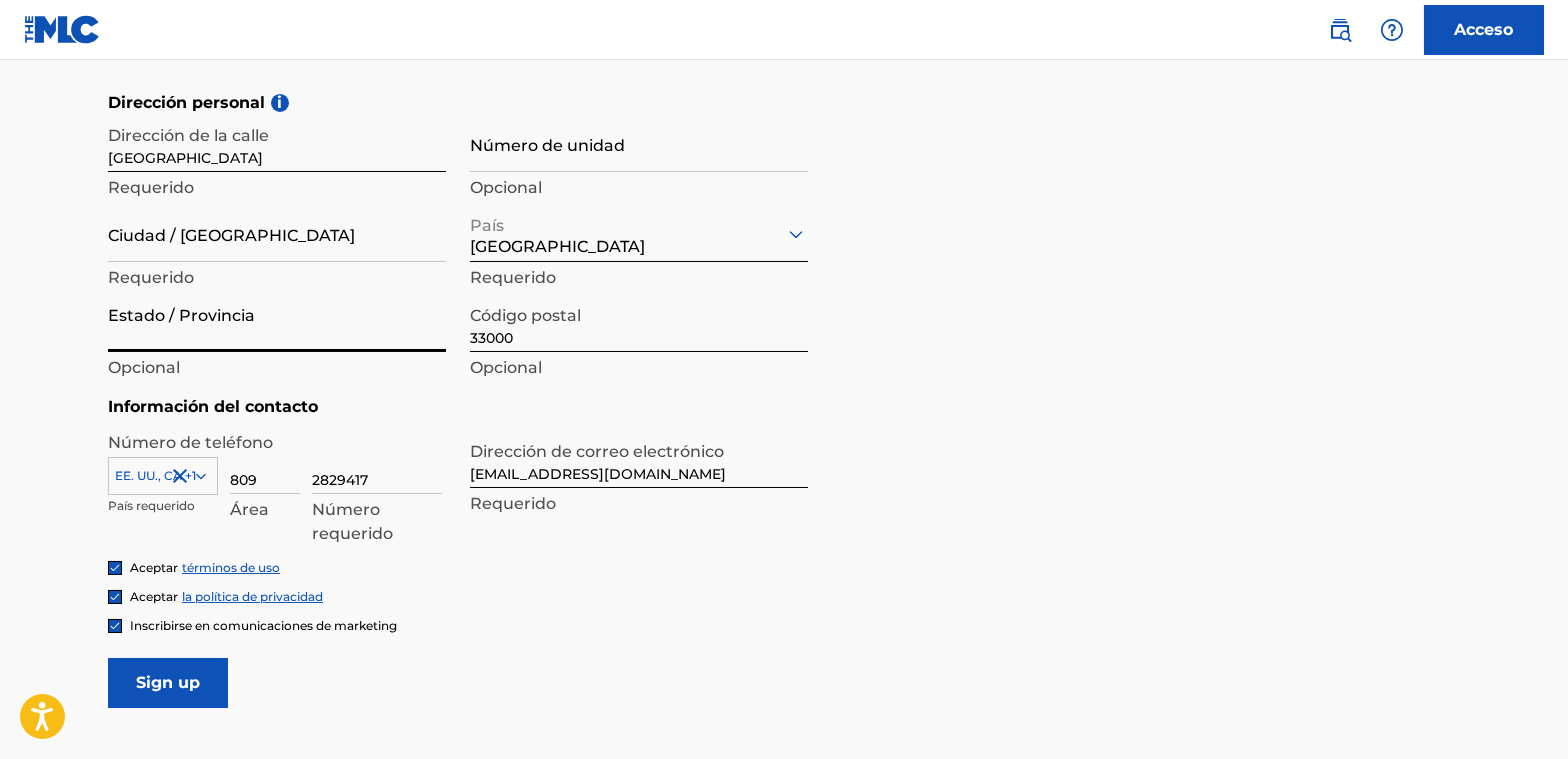click on "Estado / Provincia" at bounding box center (277, 323) 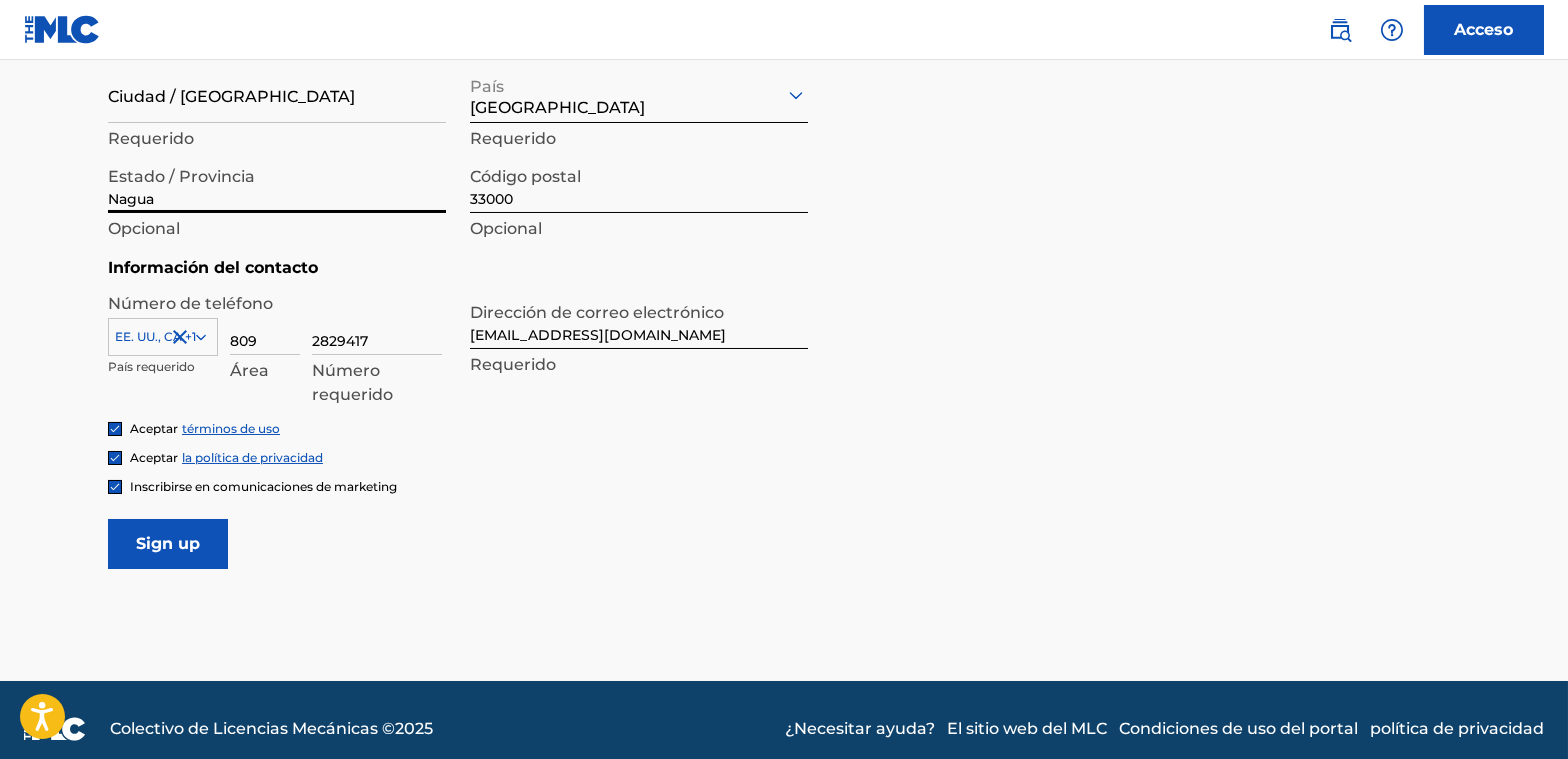 scroll, scrollTop: 856, scrollLeft: 0, axis: vertical 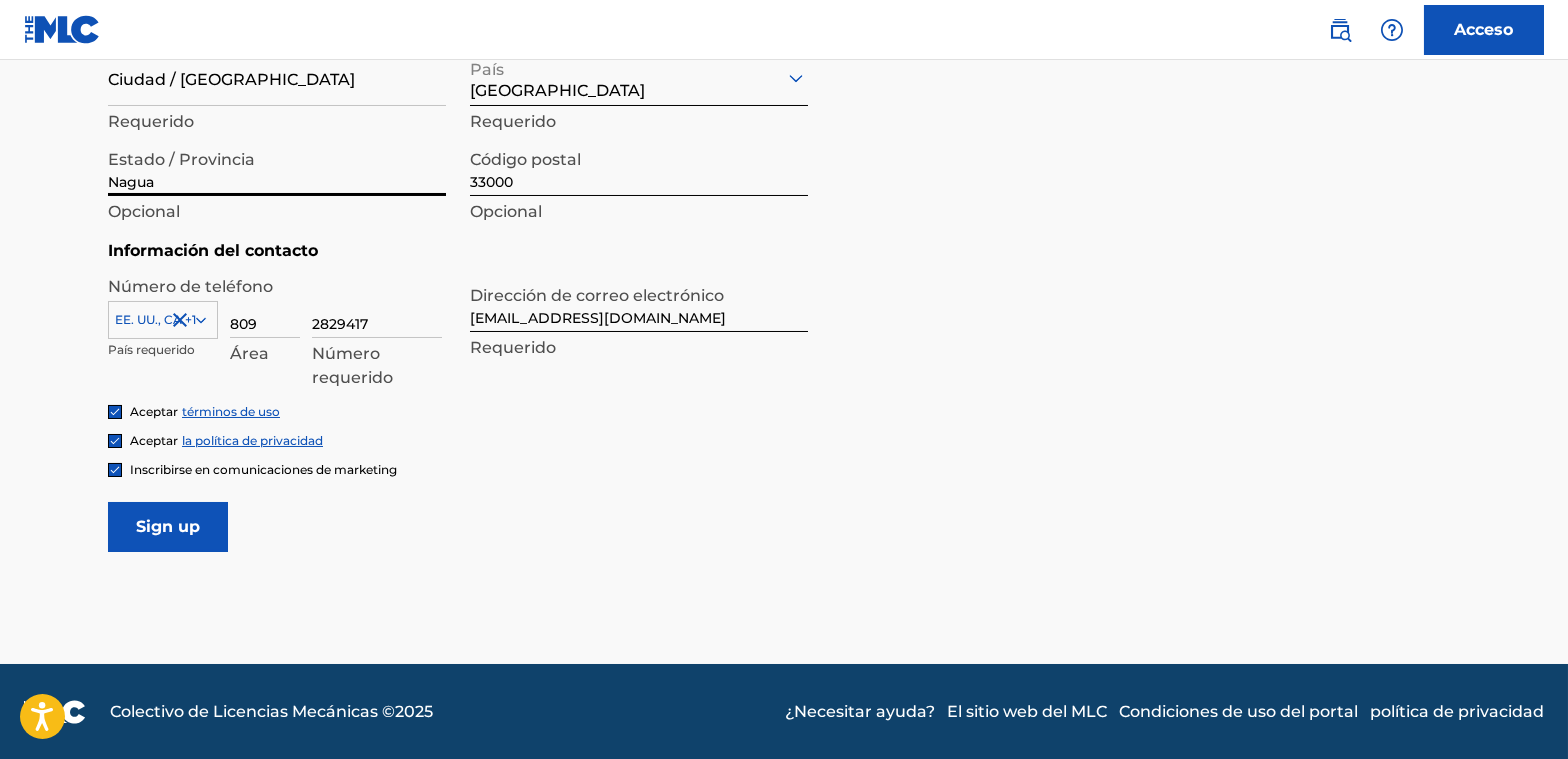 type on "Nagua" 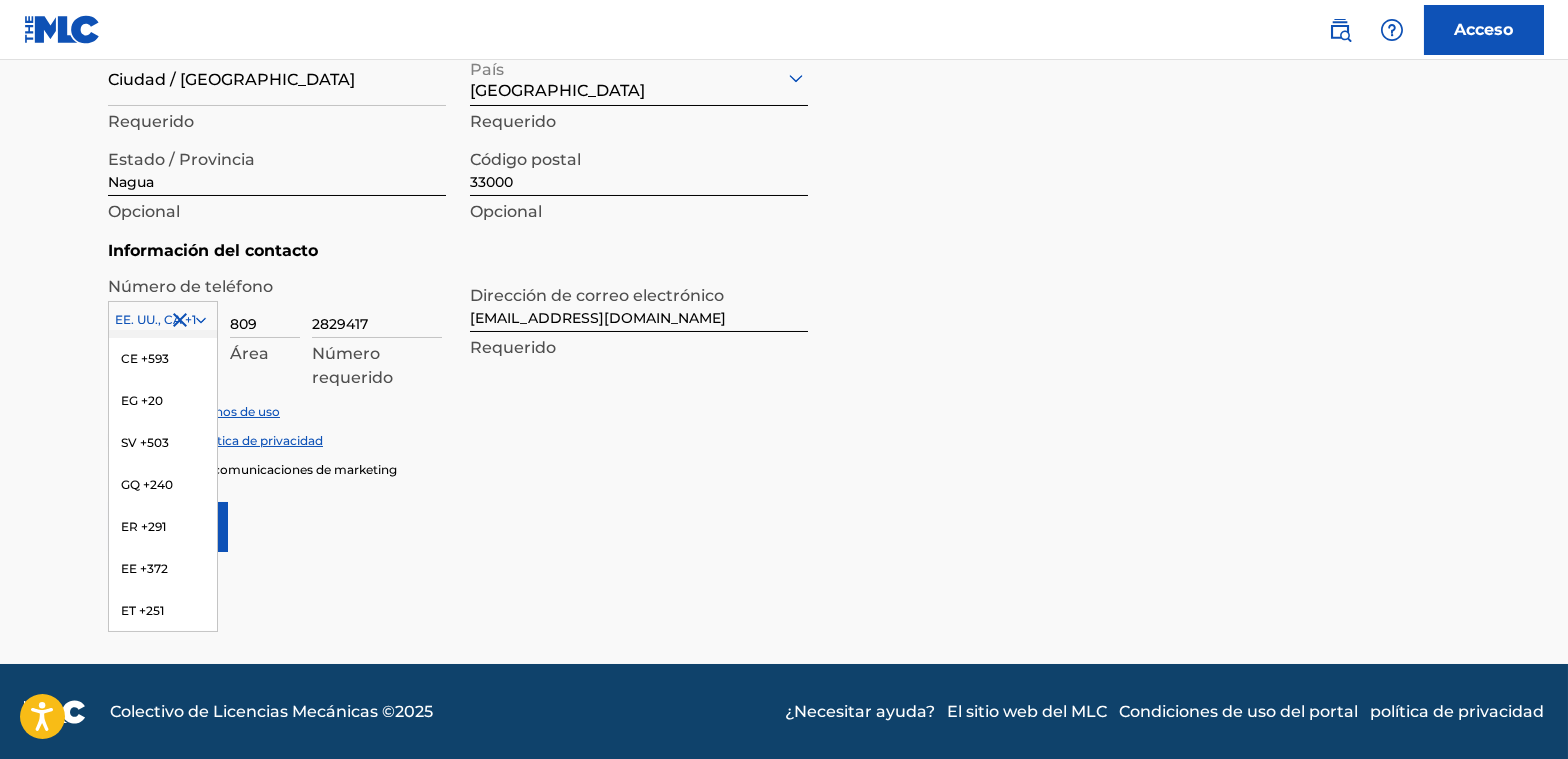 scroll, scrollTop: 2400, scrollLeft: 0, axis: vertical 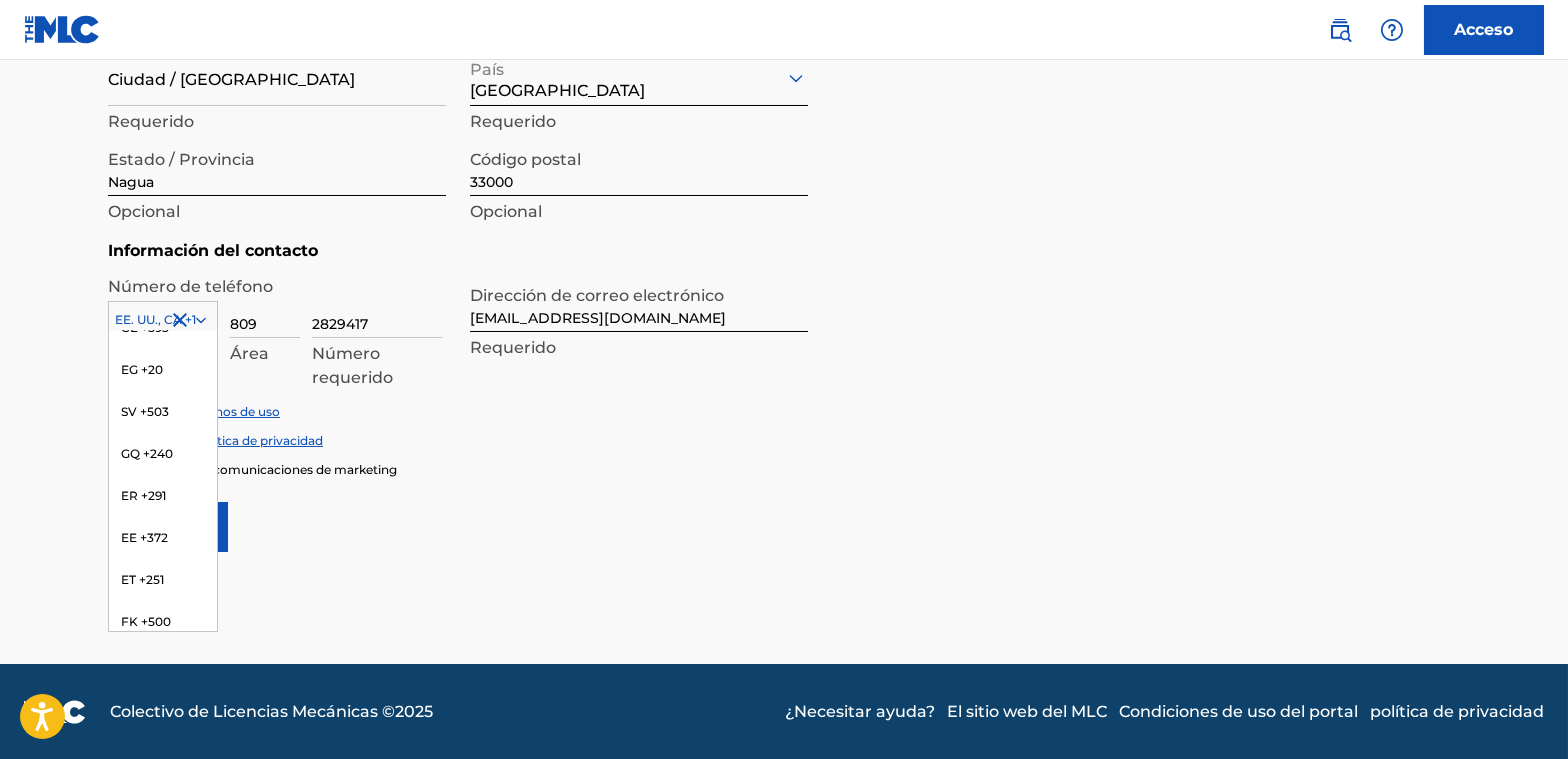 click on "HAGA +1809" at bounding box center [158, 285] 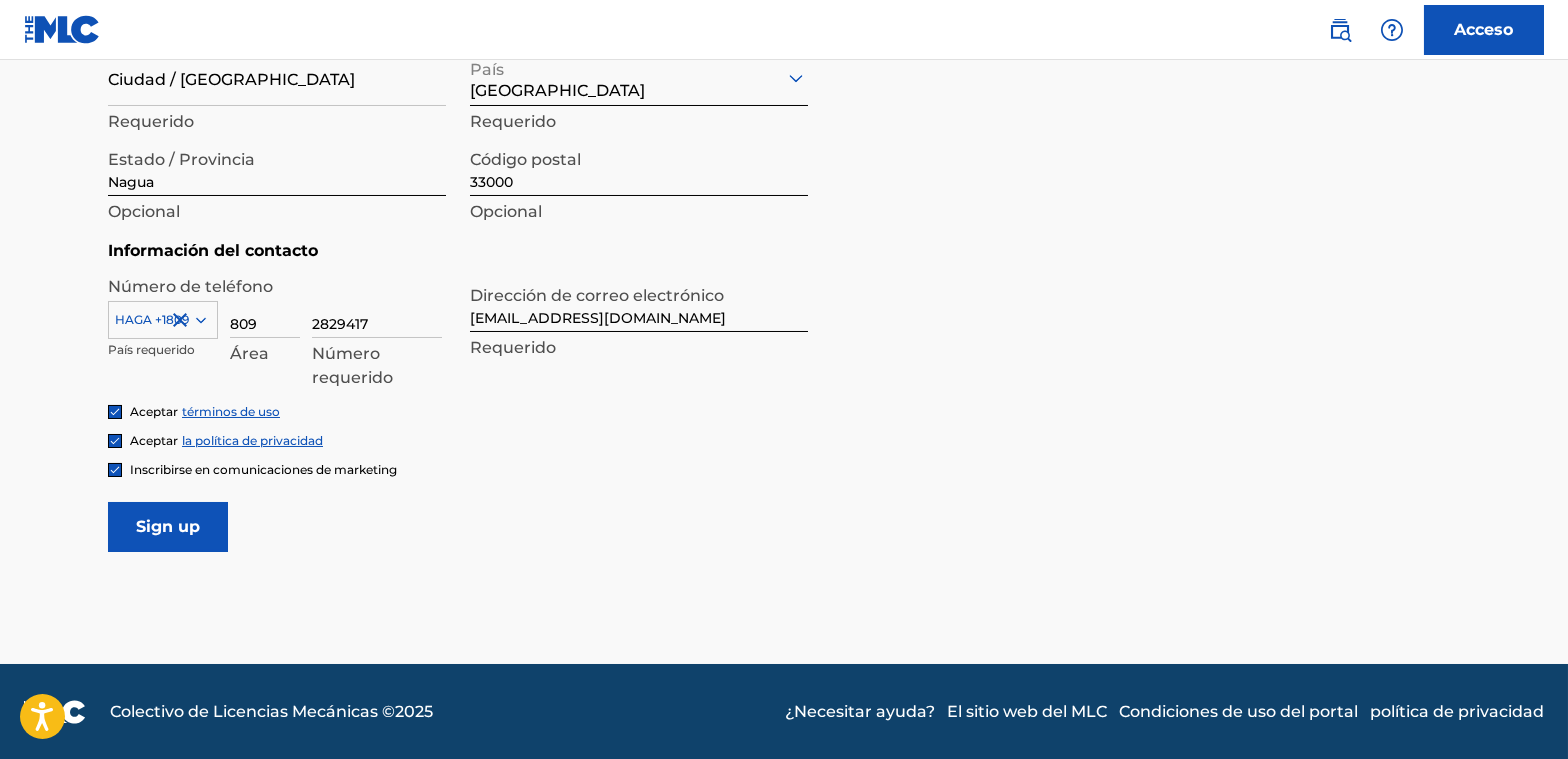 click 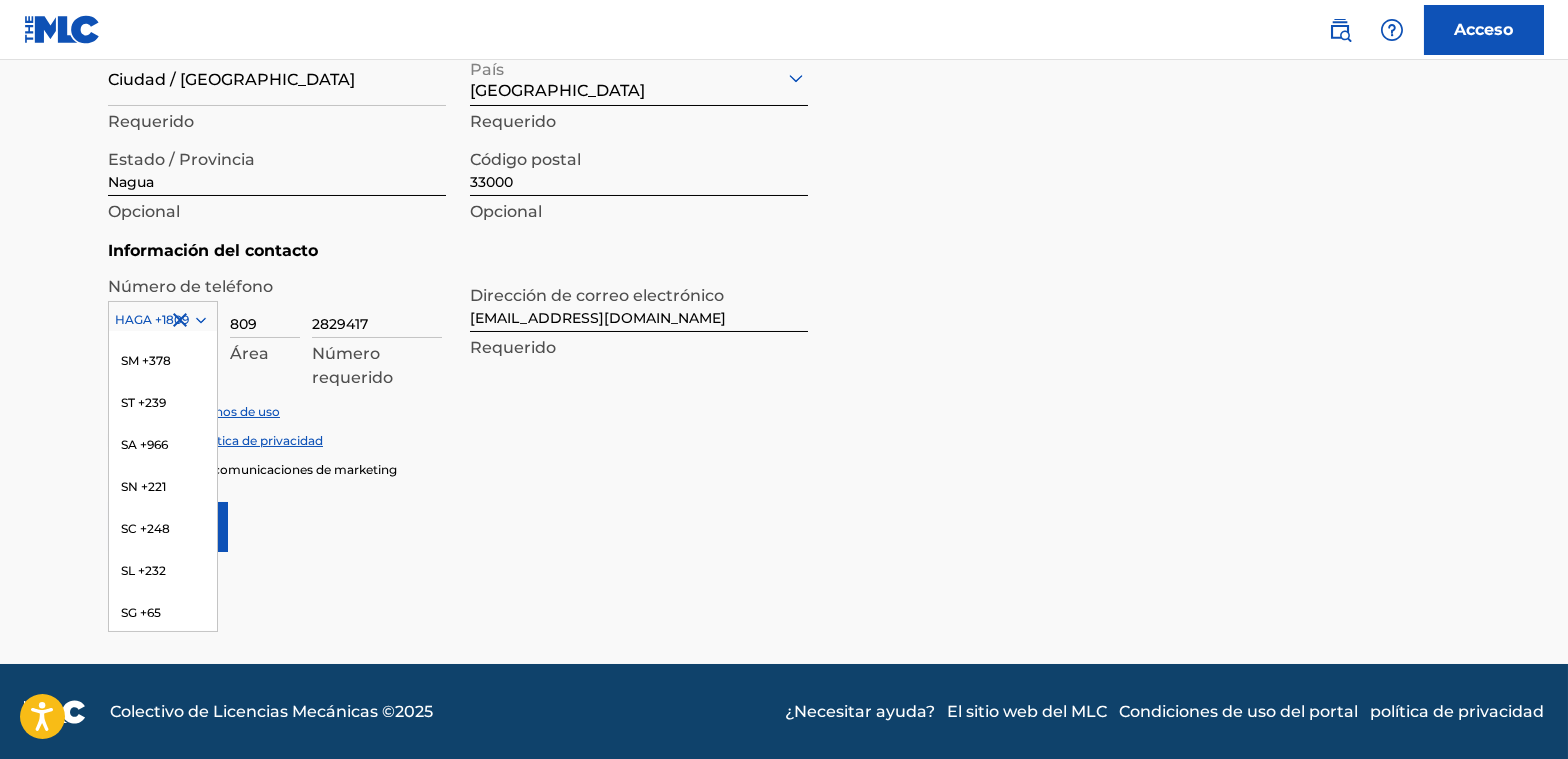 scroll, scrollTop: 7266, scrollLeft: 0, axis: vertical 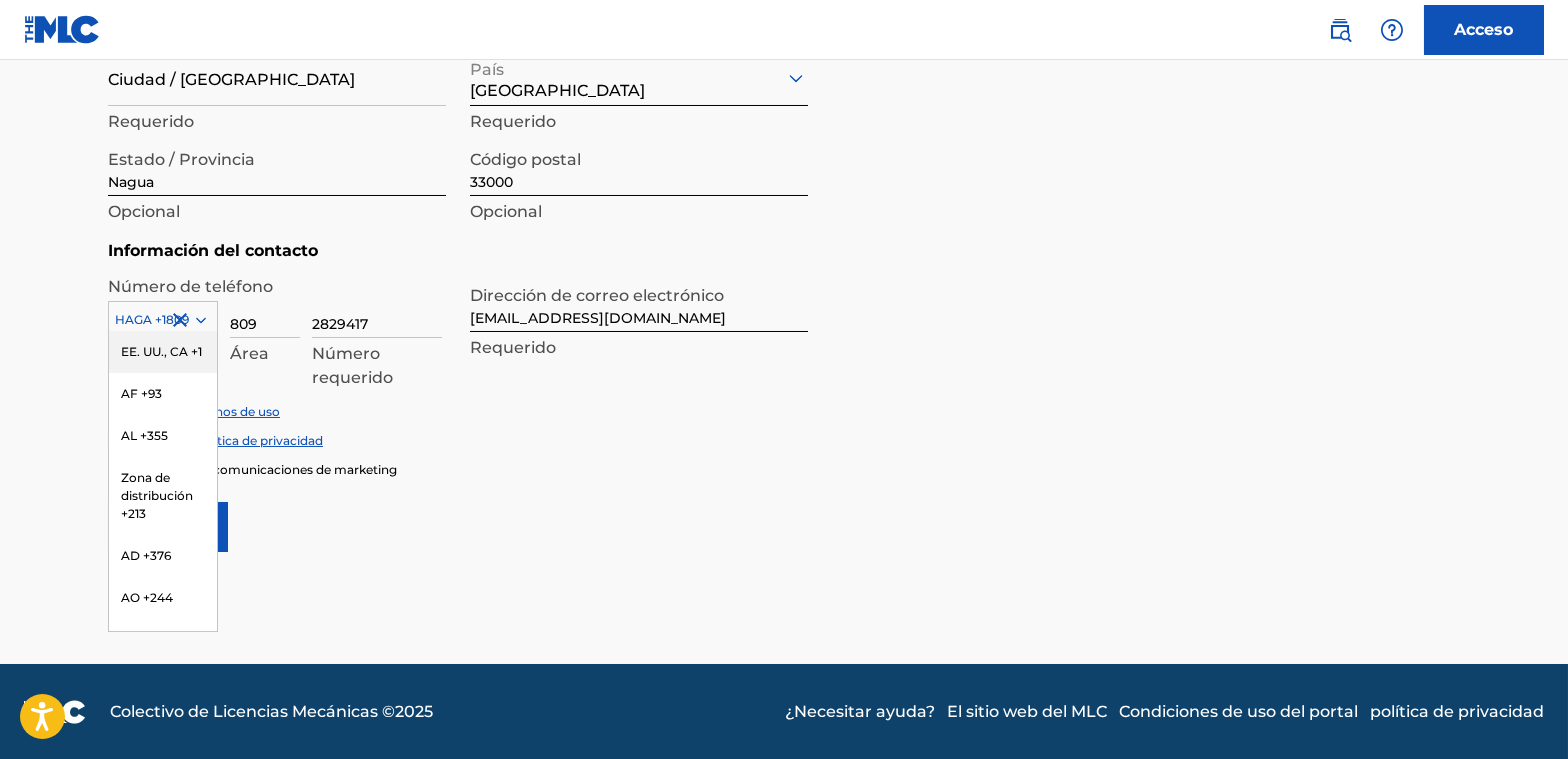 click on "EE. UU., CA +1" at bounding box center (161, 351) 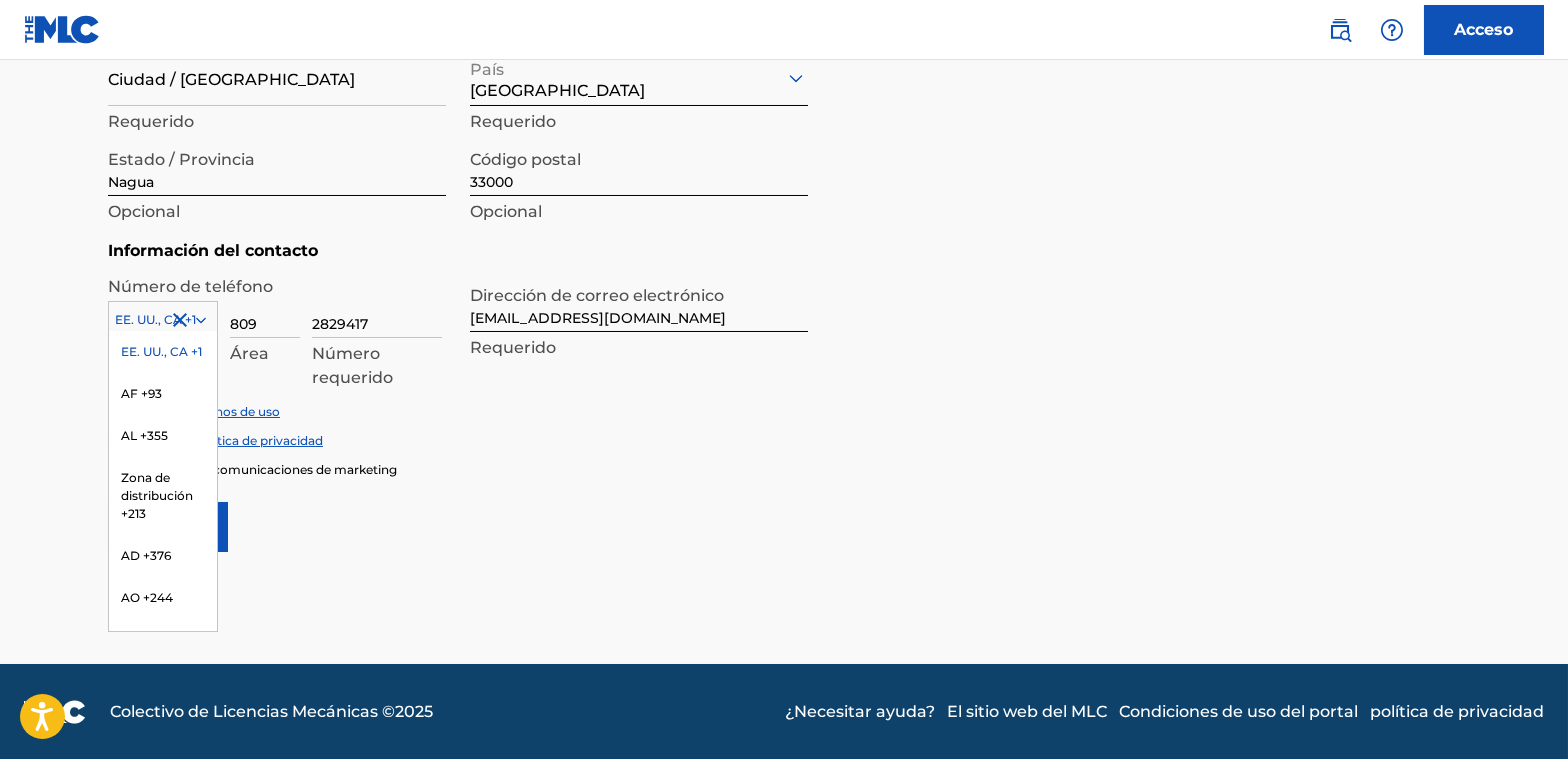 click 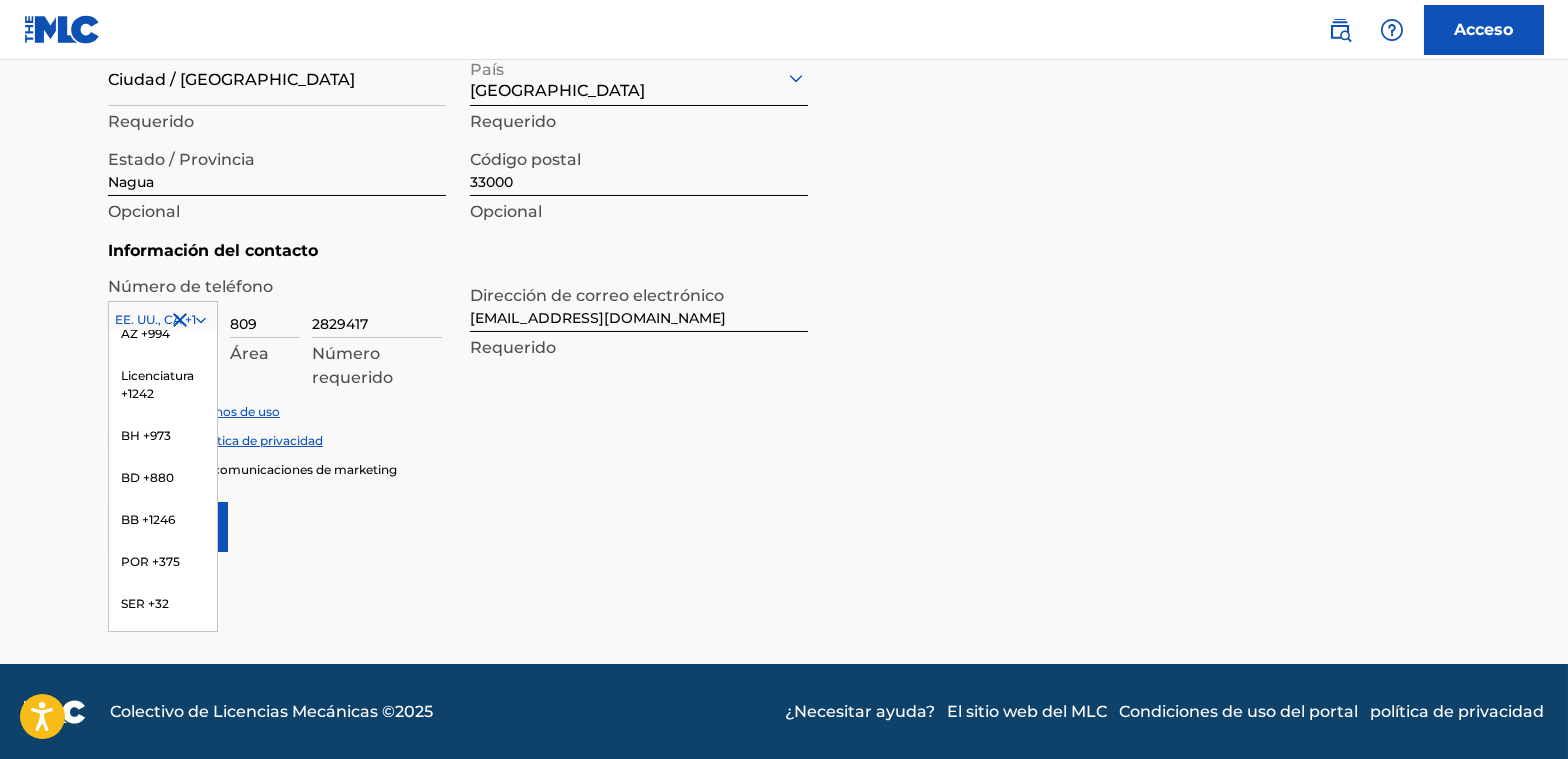 scroll, scrollTop: 0, scrollLeft: 0, axis: both 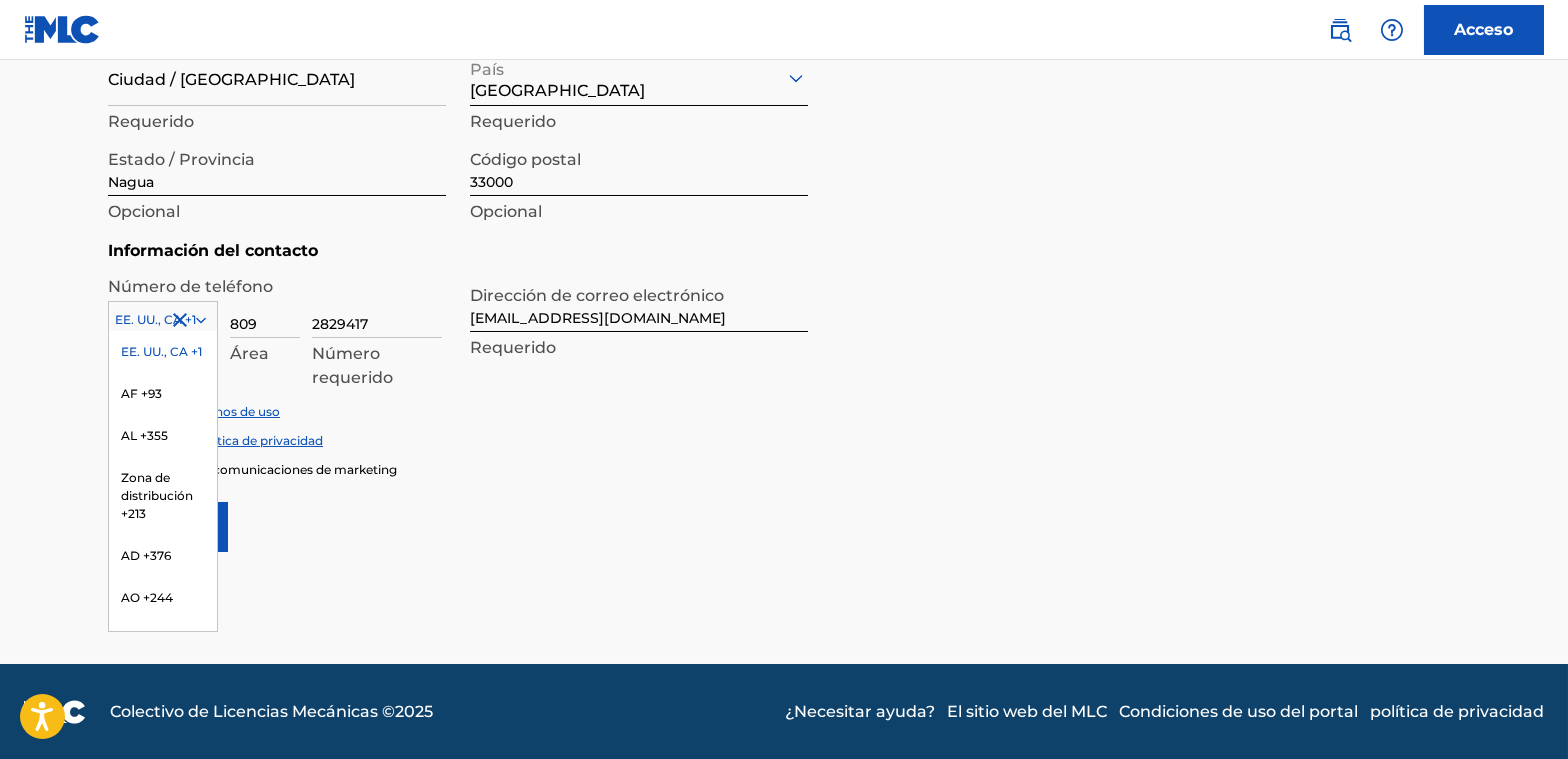 click on "Inscribirse en comunicaciones de marketing" at bounding box center [784, 469] 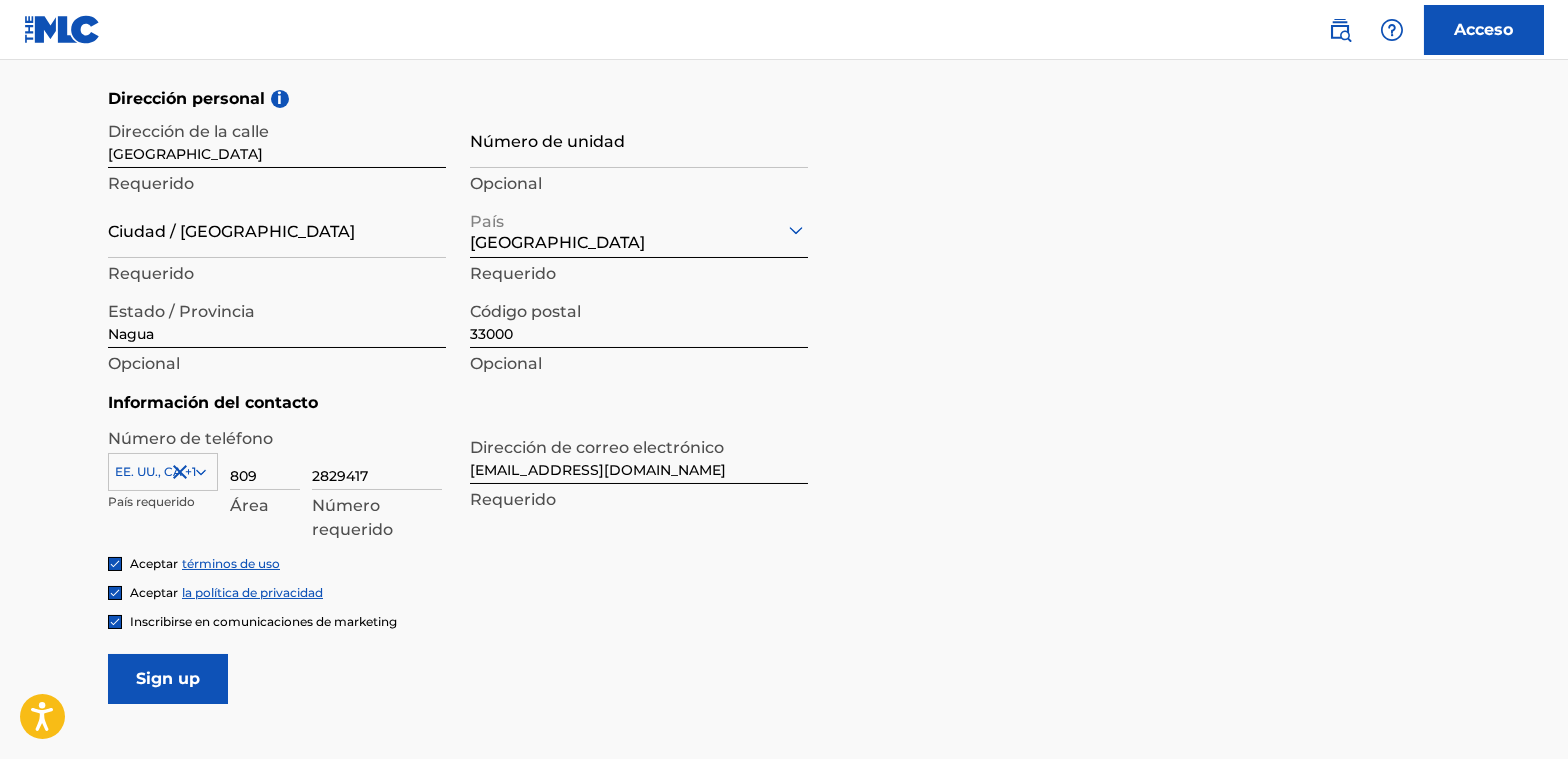 scroll, scrollTop: 856, scrollLeft: 0, axis: vertical 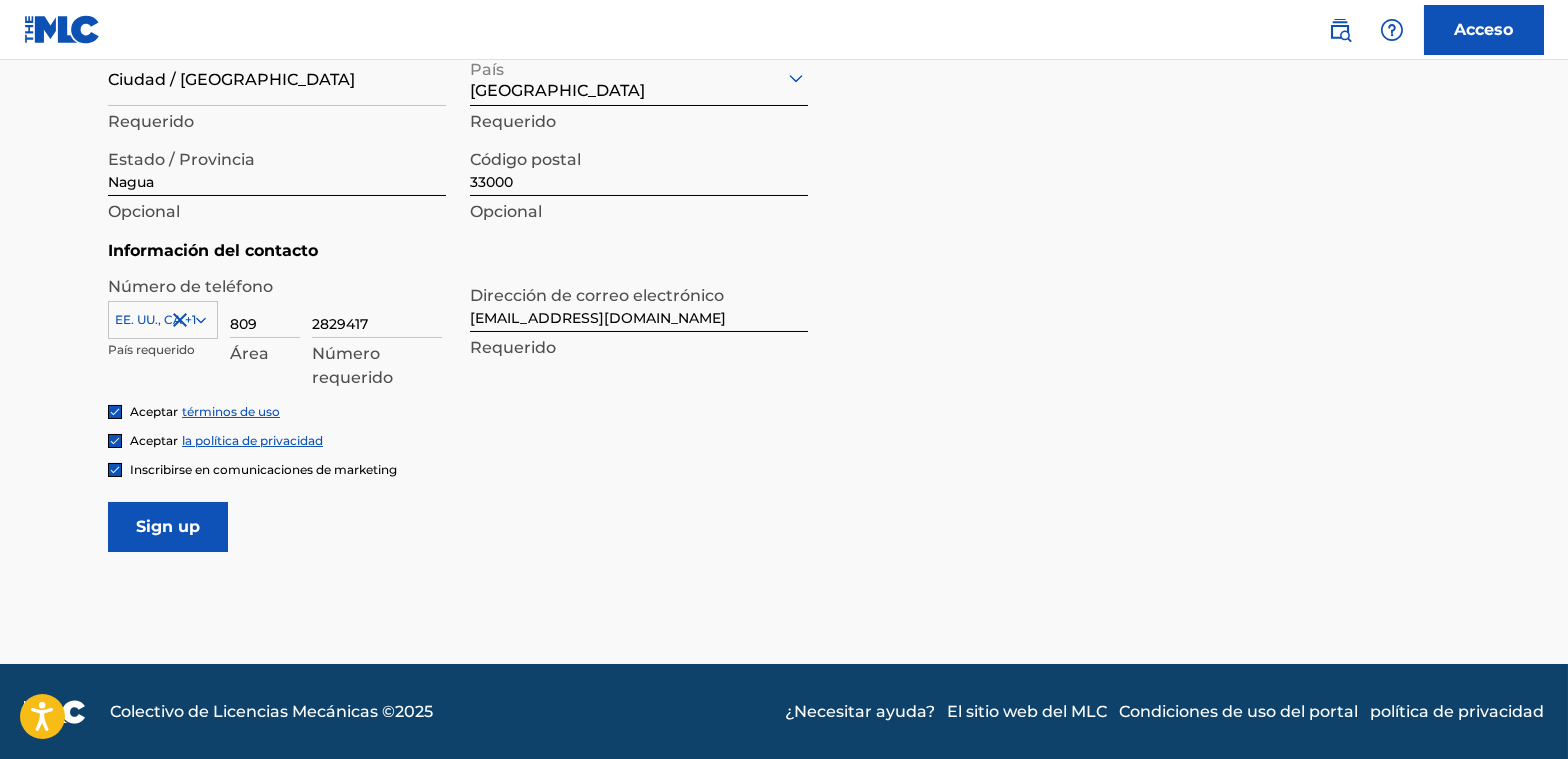 click on "Inscribirse" at bounding box center (168, 527) 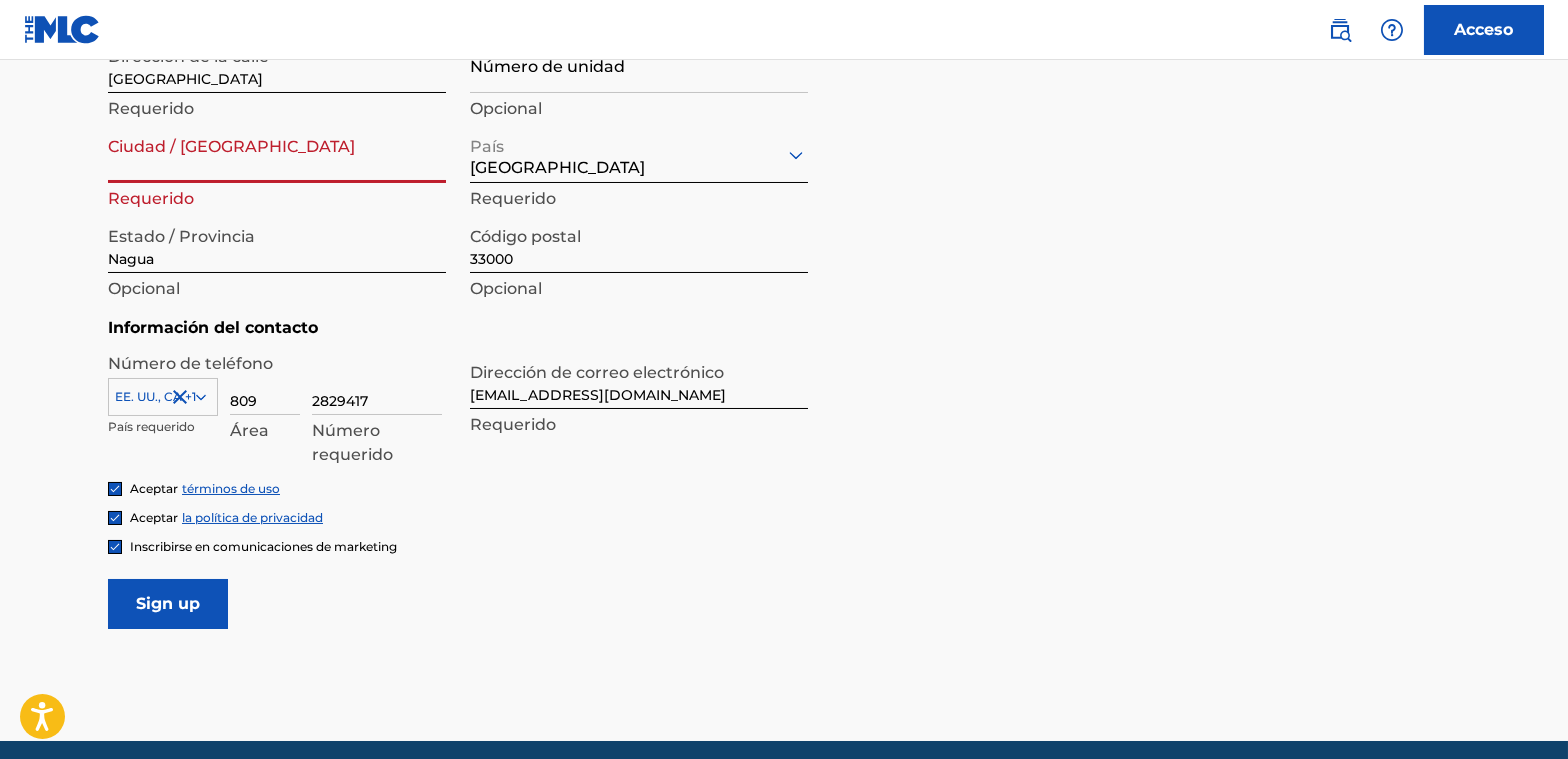 scroll, scrollTop: 656, scrollLeft: 0, axis: vertical 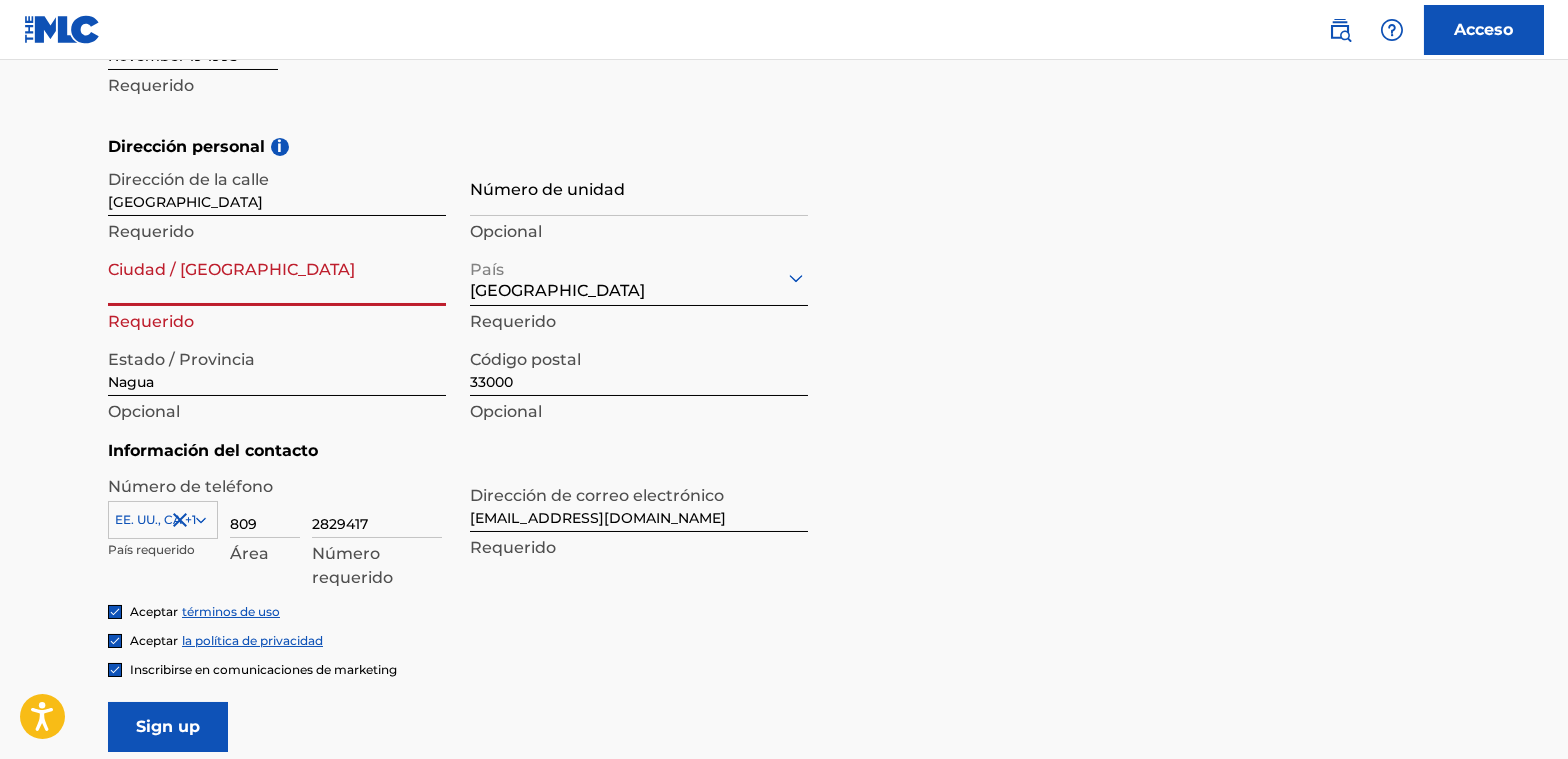 click on "Ciudad / [GEOGRAPHIC_DATA]" at bounding box center (277, 277) 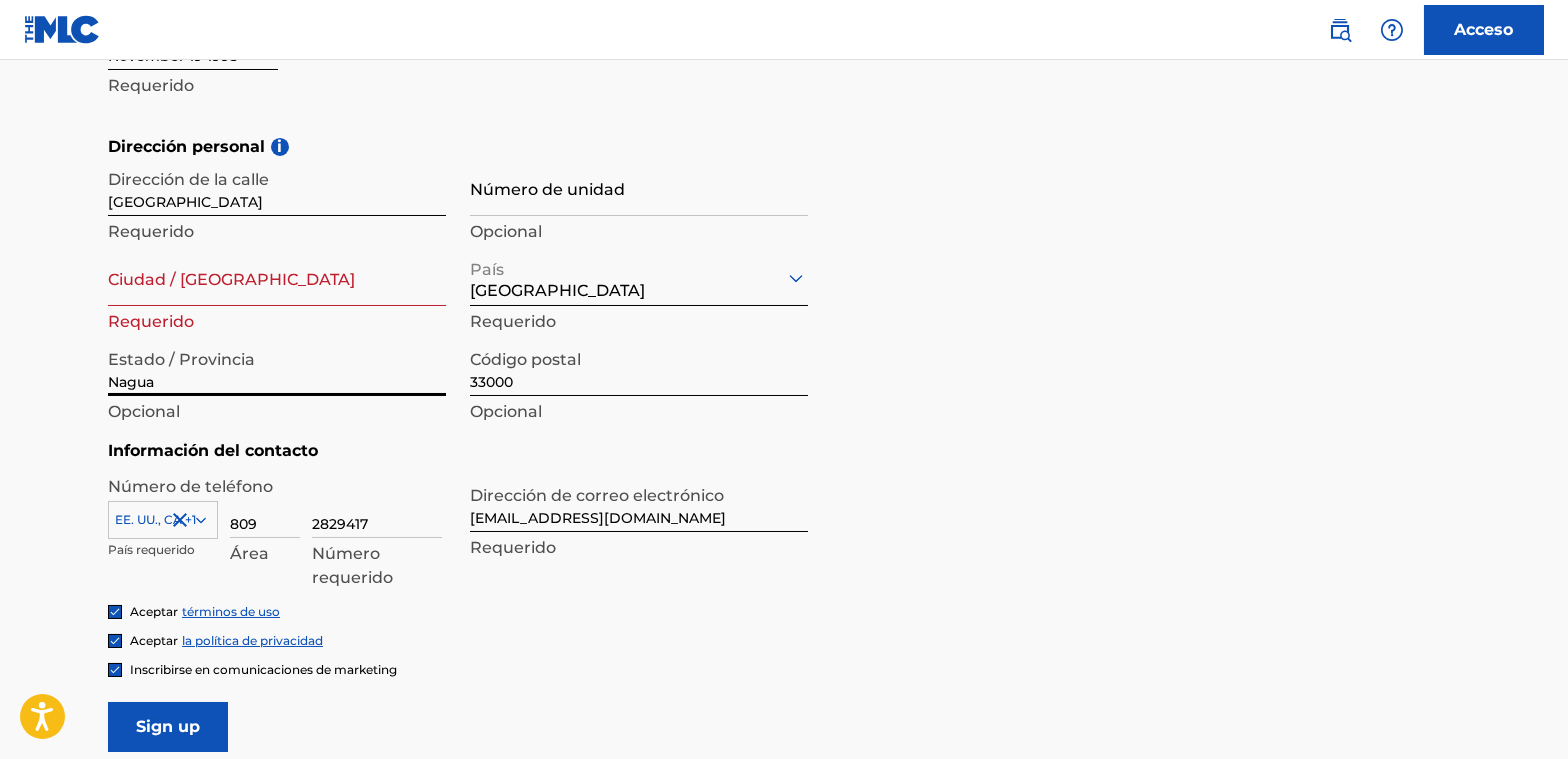 drag, startPoint x: 167, startPoint y: 381, endPoint x: 82, endPoint y: 377, distance: 85.09406 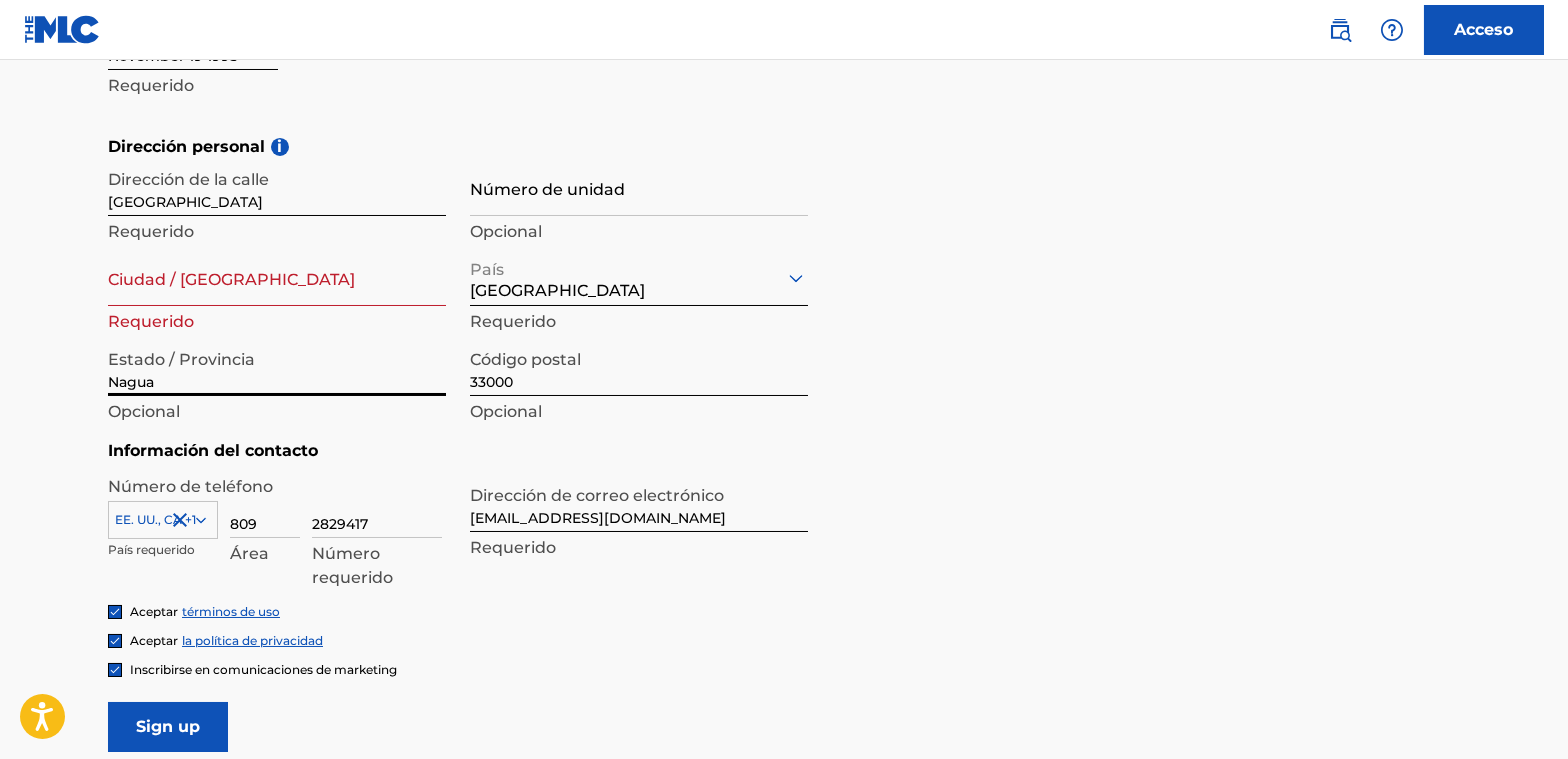 click on "Ciudad / [GEOGRAPHIC_DATA]" at bounding box center [277, 277] 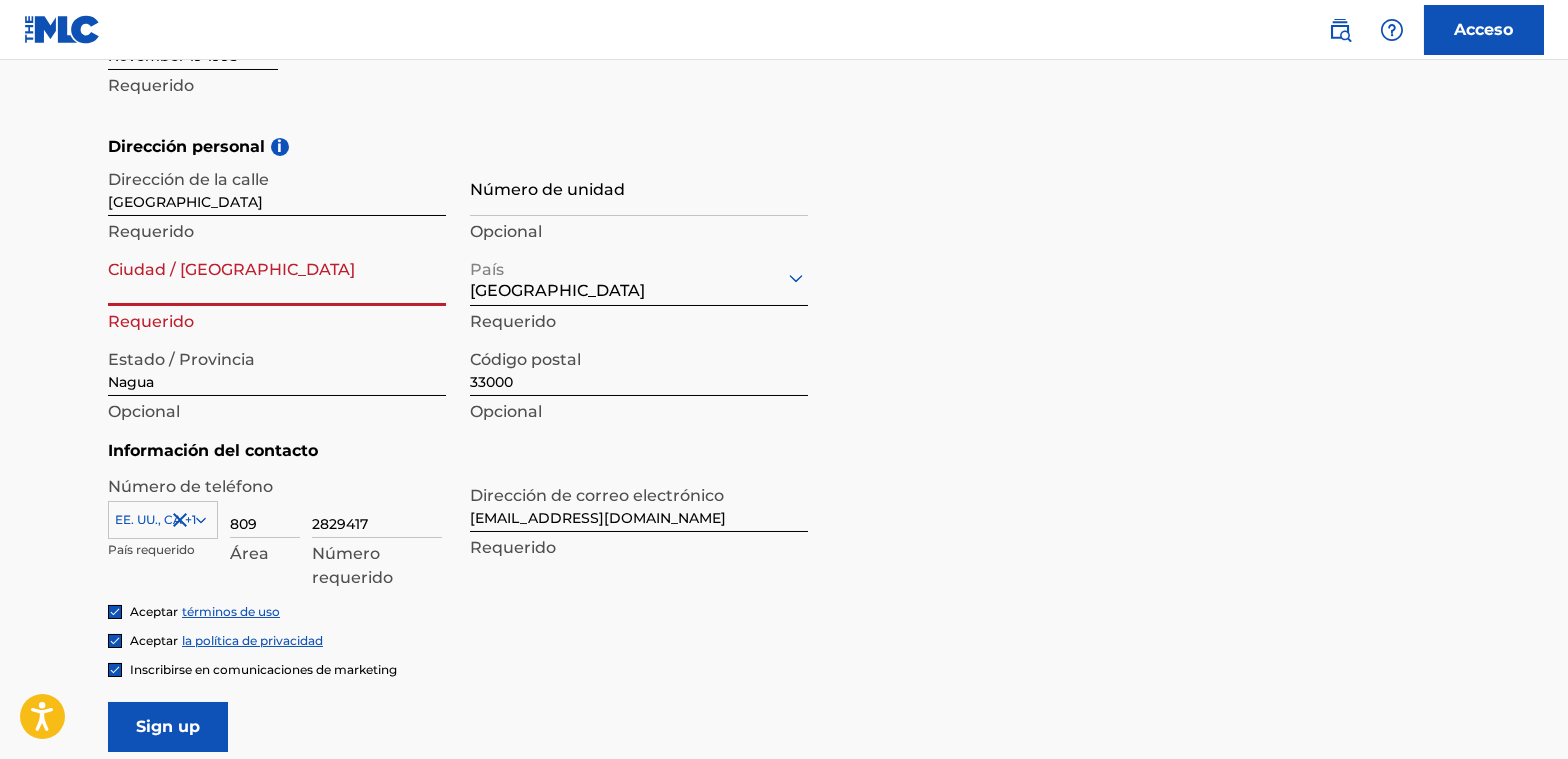 paste on "Nagua" 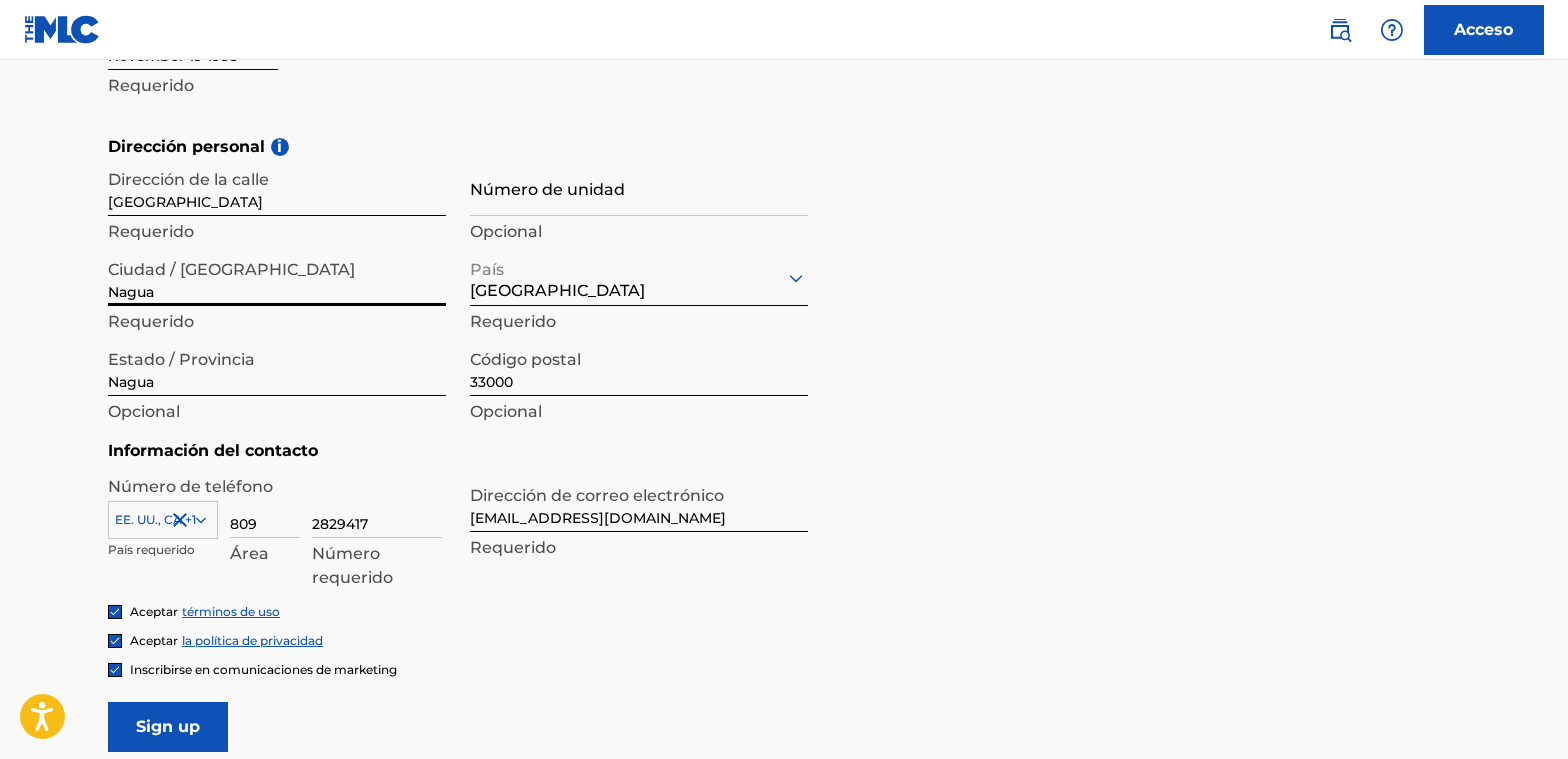 type on "Nagua" 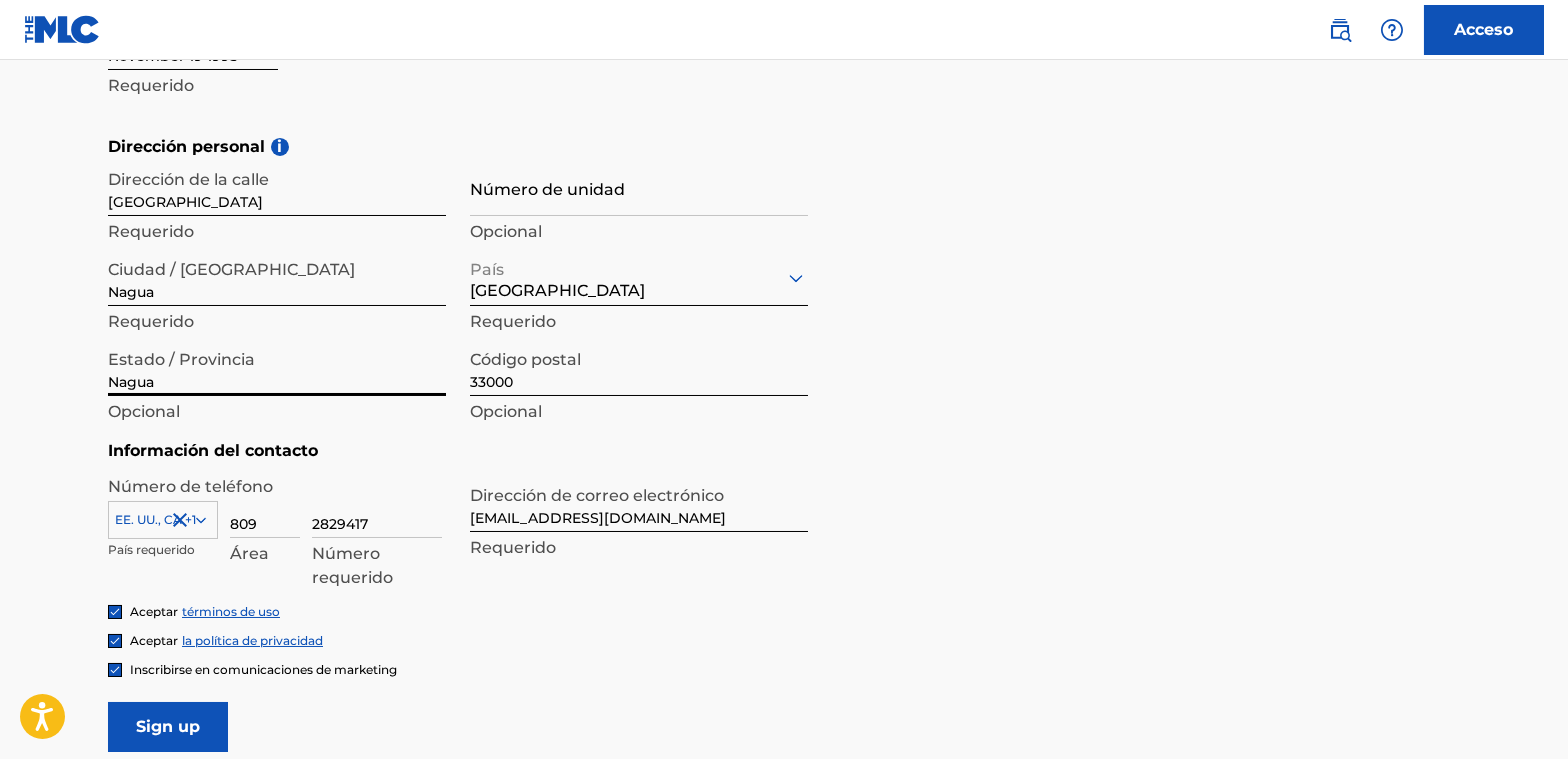drag, startPoint x: 165, startPoint y: 383, endPoint x: 96, endPoint y: 379, distance: 69.115845 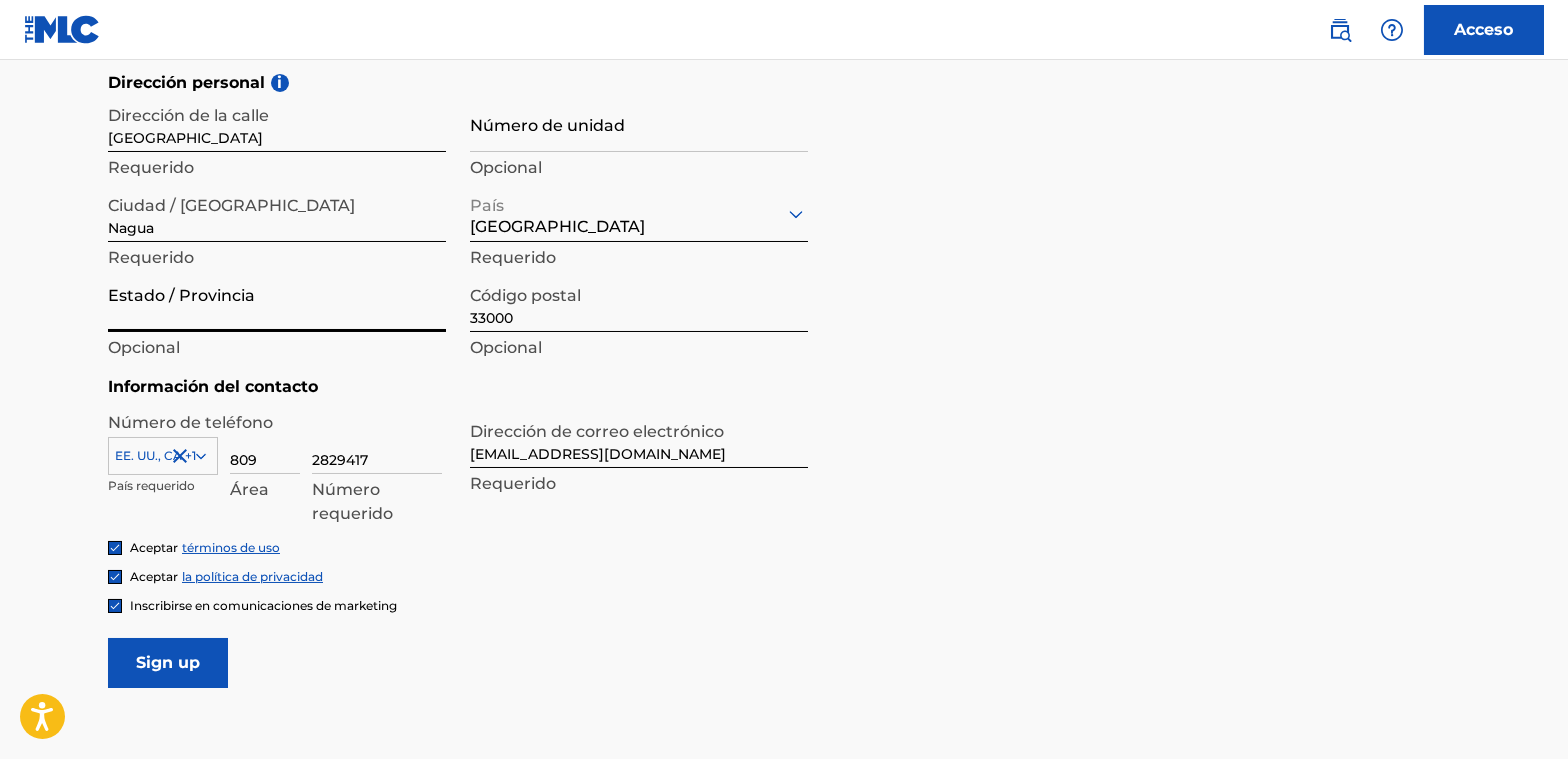 scroll, scrollTop: 856, scrollLeft: 0, axis: vertical 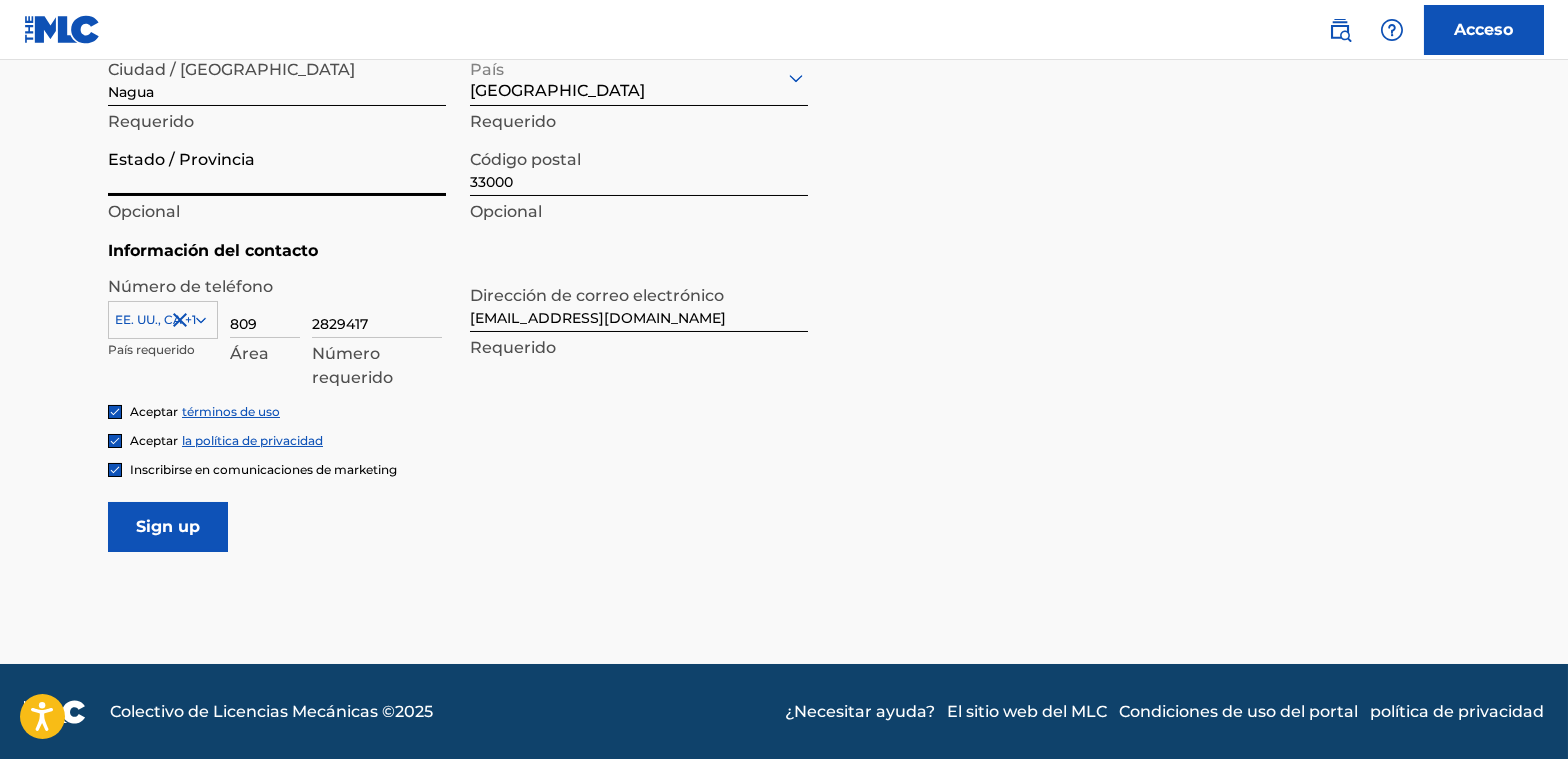 type 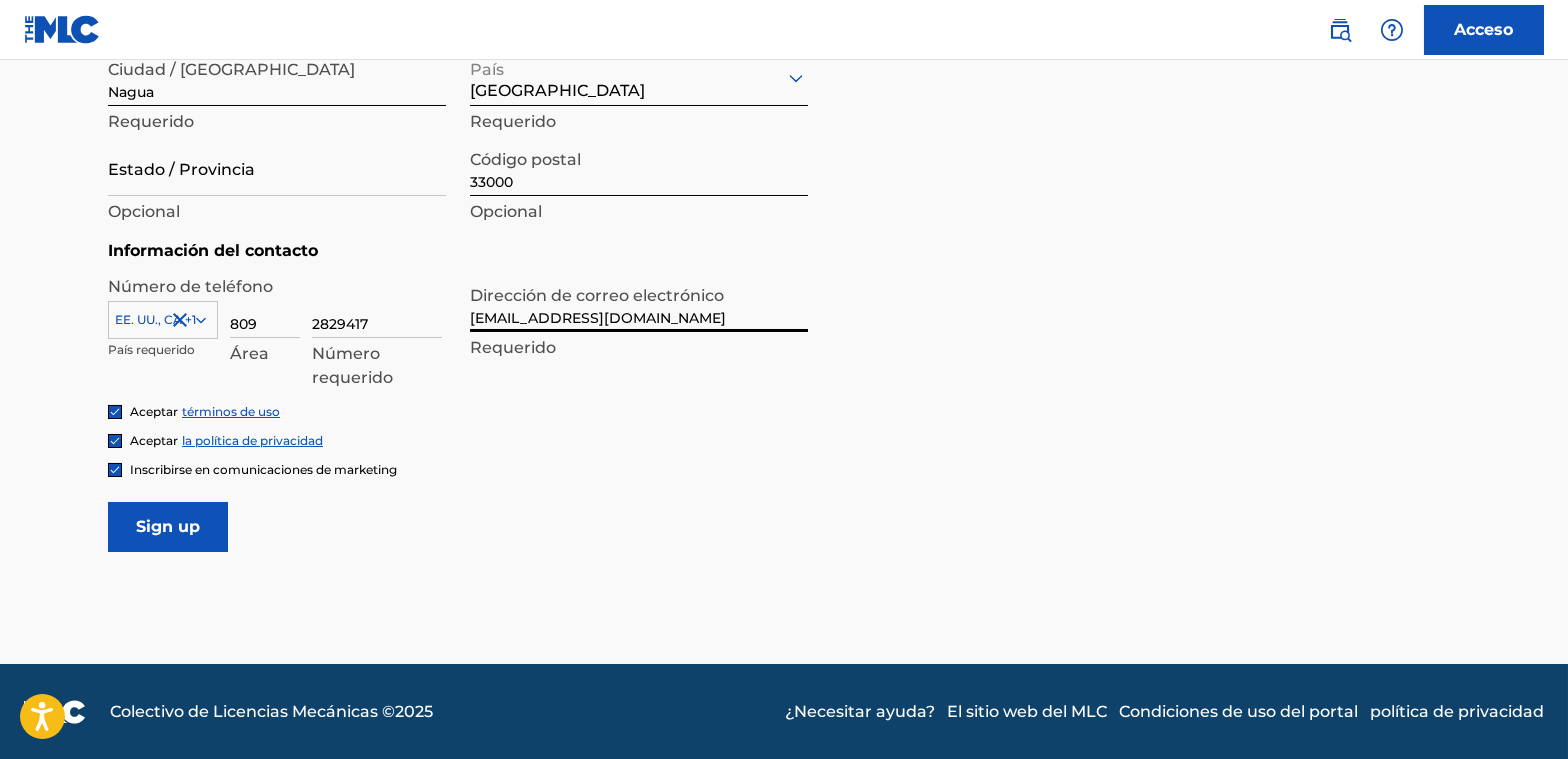 drag, startPoint x: 679, startPoint y: 320, endPoint x: 769, endPoint y: 359, distance: 98.08669 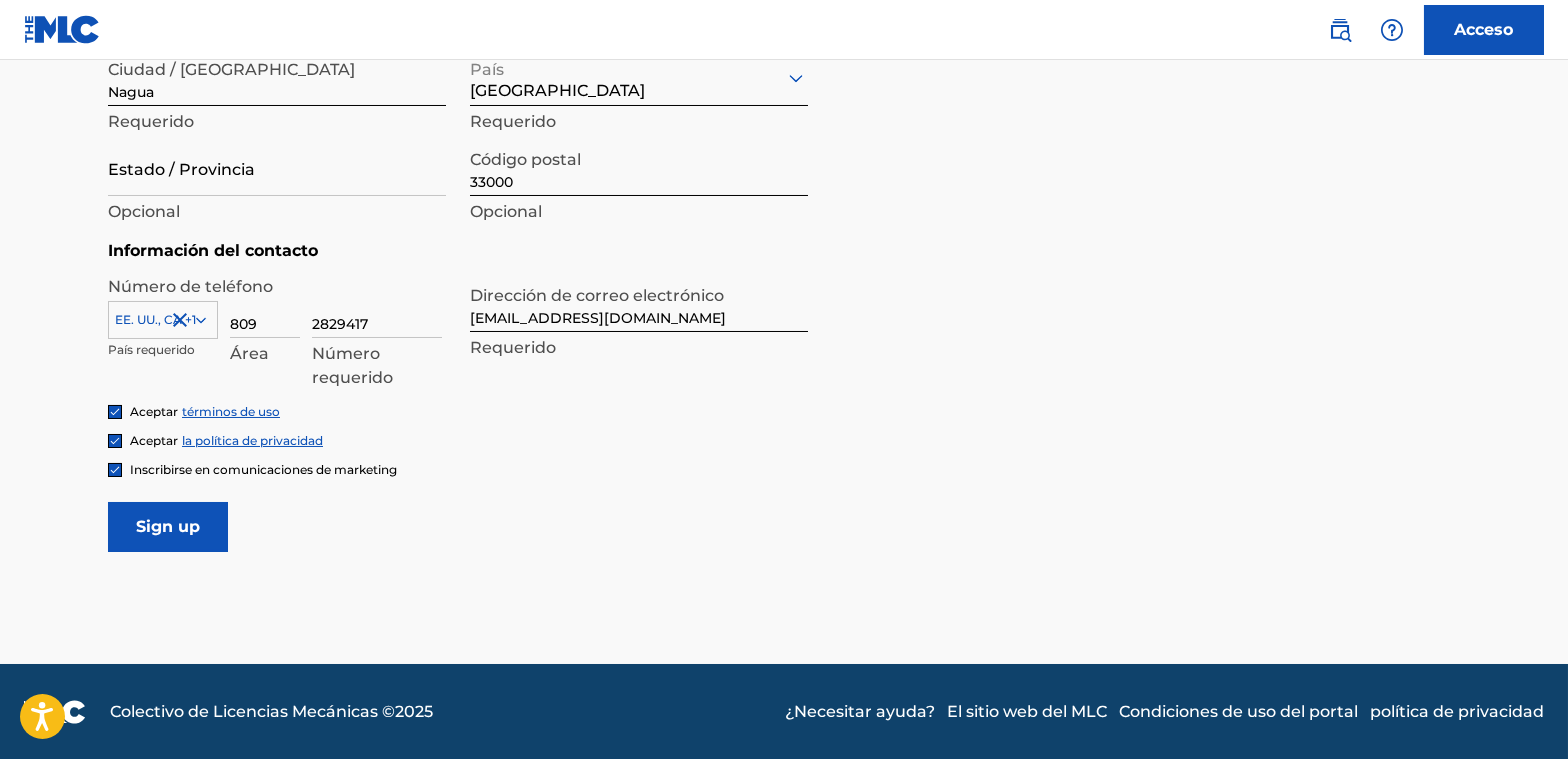 click on "Inscribirse" at bounding box center [168, 527] 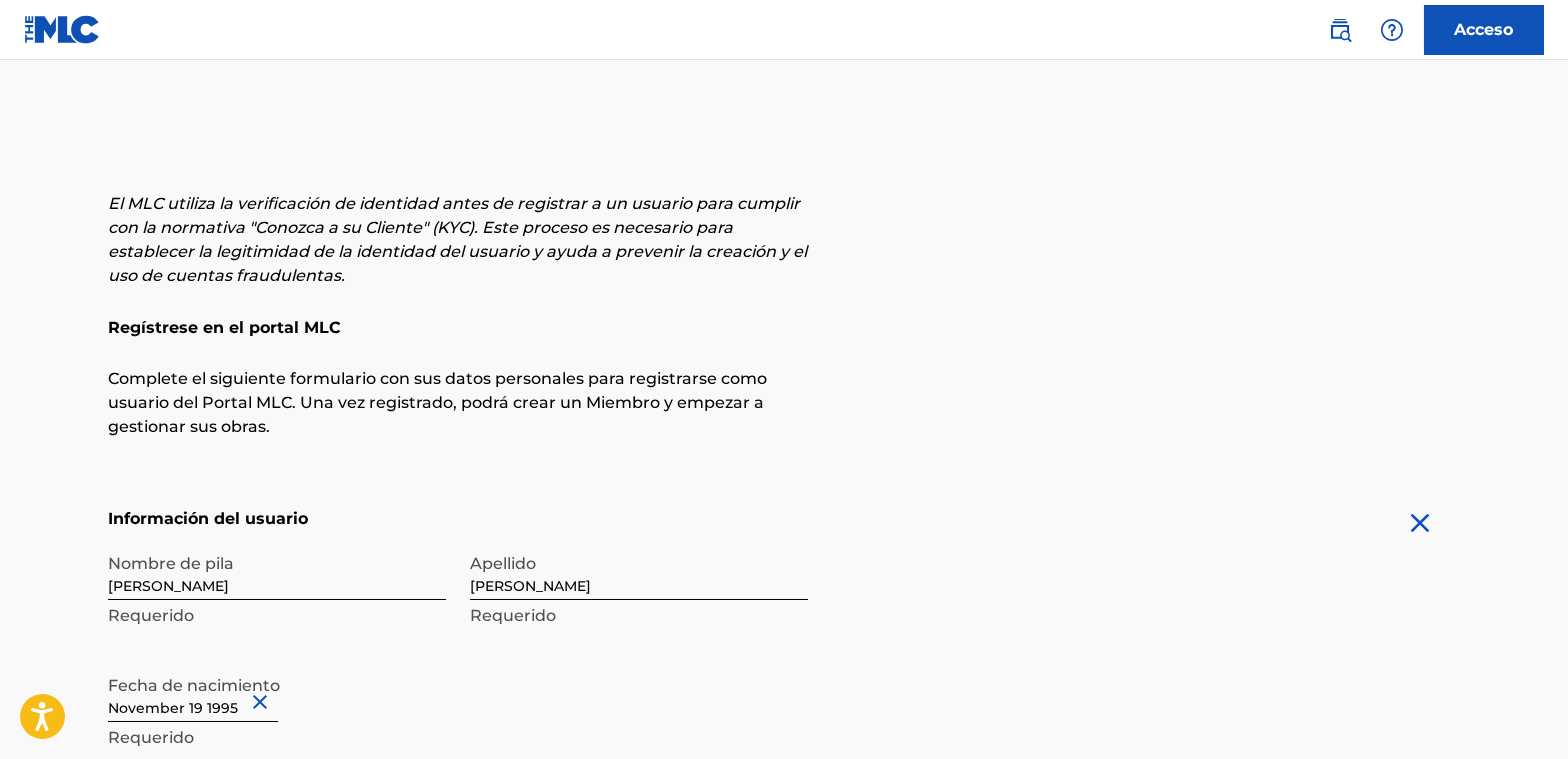 scroll, scrollTop: 0, scrollLeft: 0, axis: both 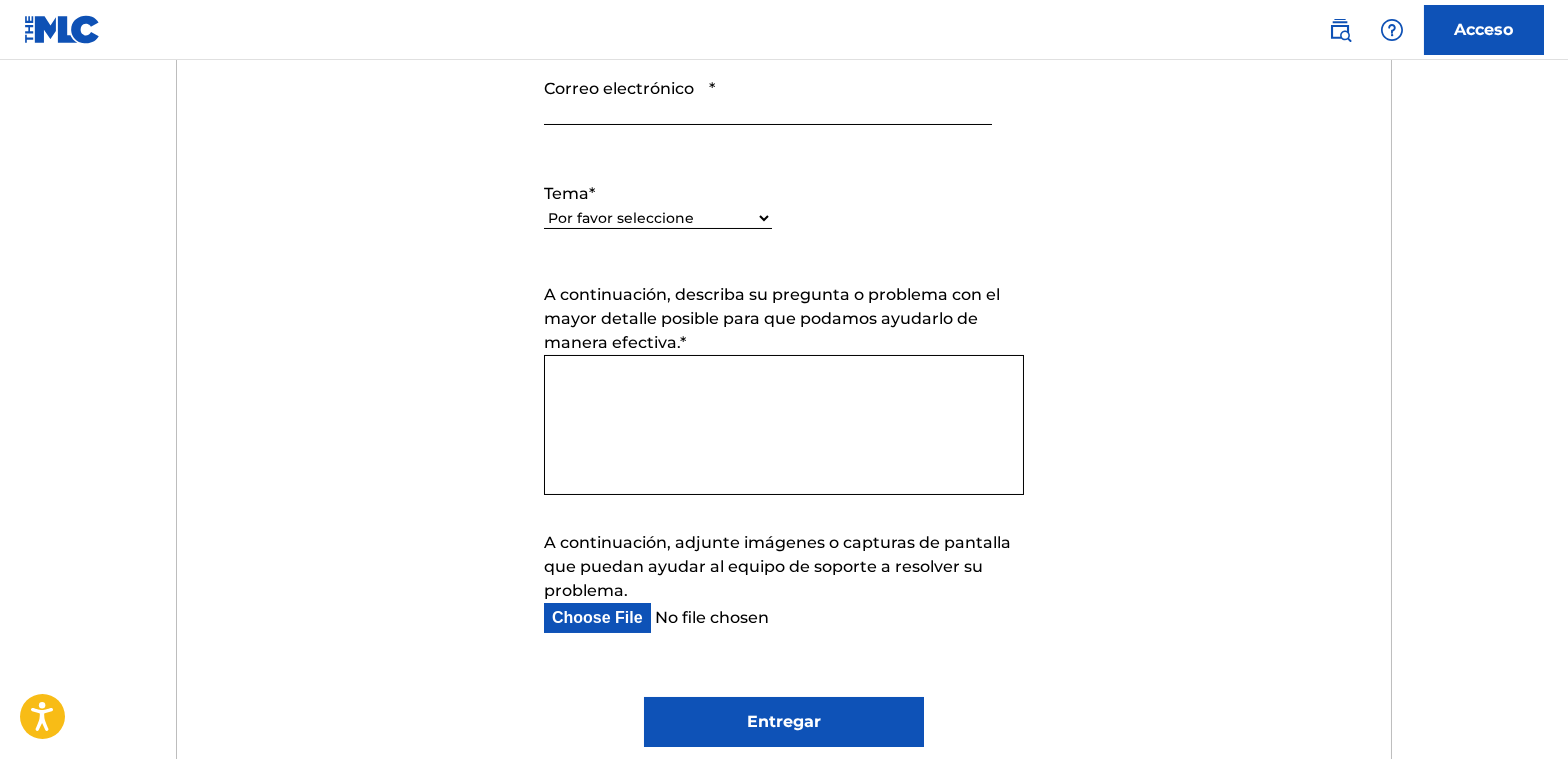 click on "Por favor seleccione Necesito ayuda con mi cuenta Necesito ayuda para gestionar mi catálogo Necesito ayuda con la Búsqueda Pública Necesito ayuda con información sobre El MLC Necesito ayuda con el pago Necesito ayuda con DQI" at bounding box center [658, 218] 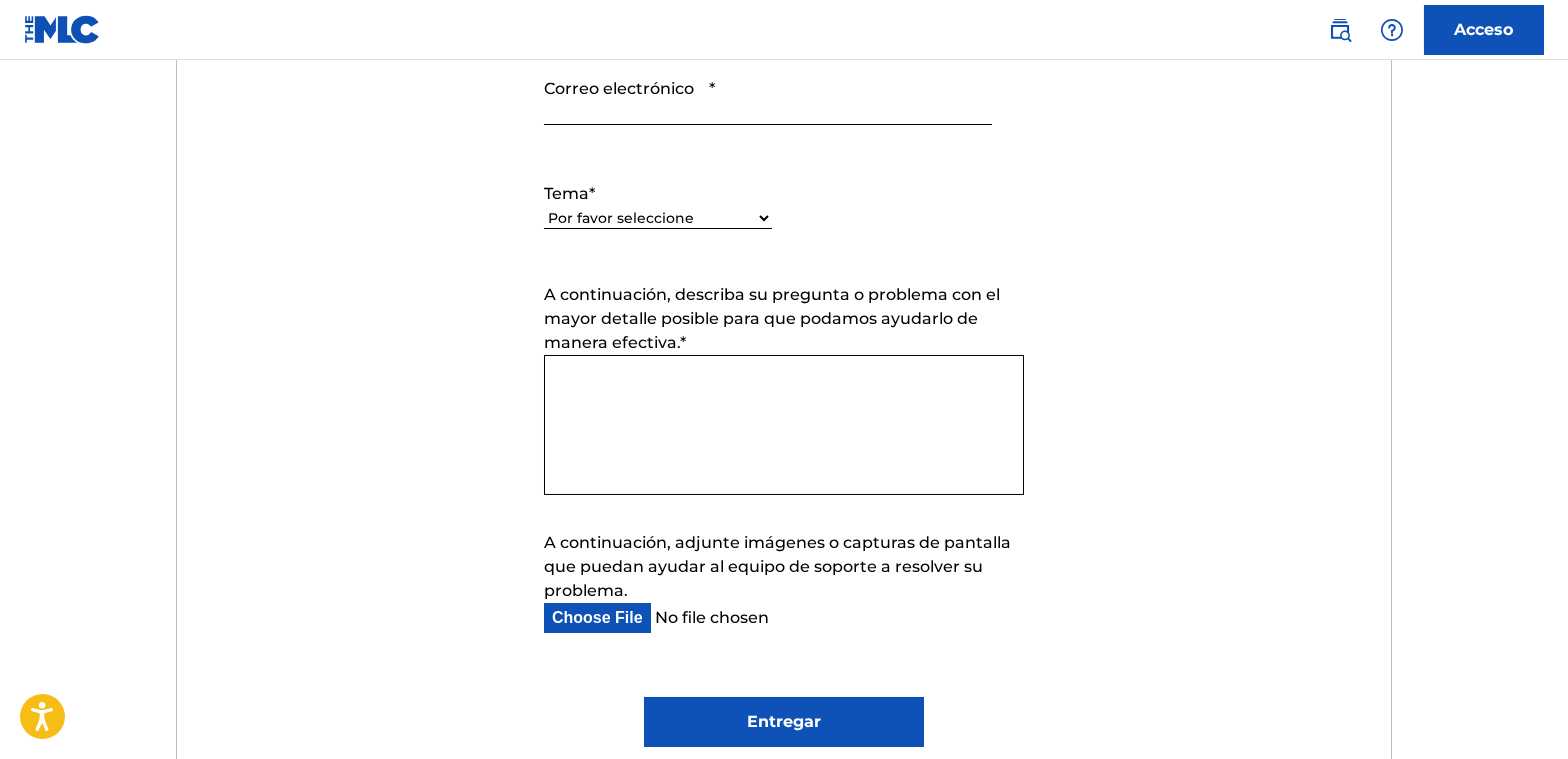 select on "I need help with my account" 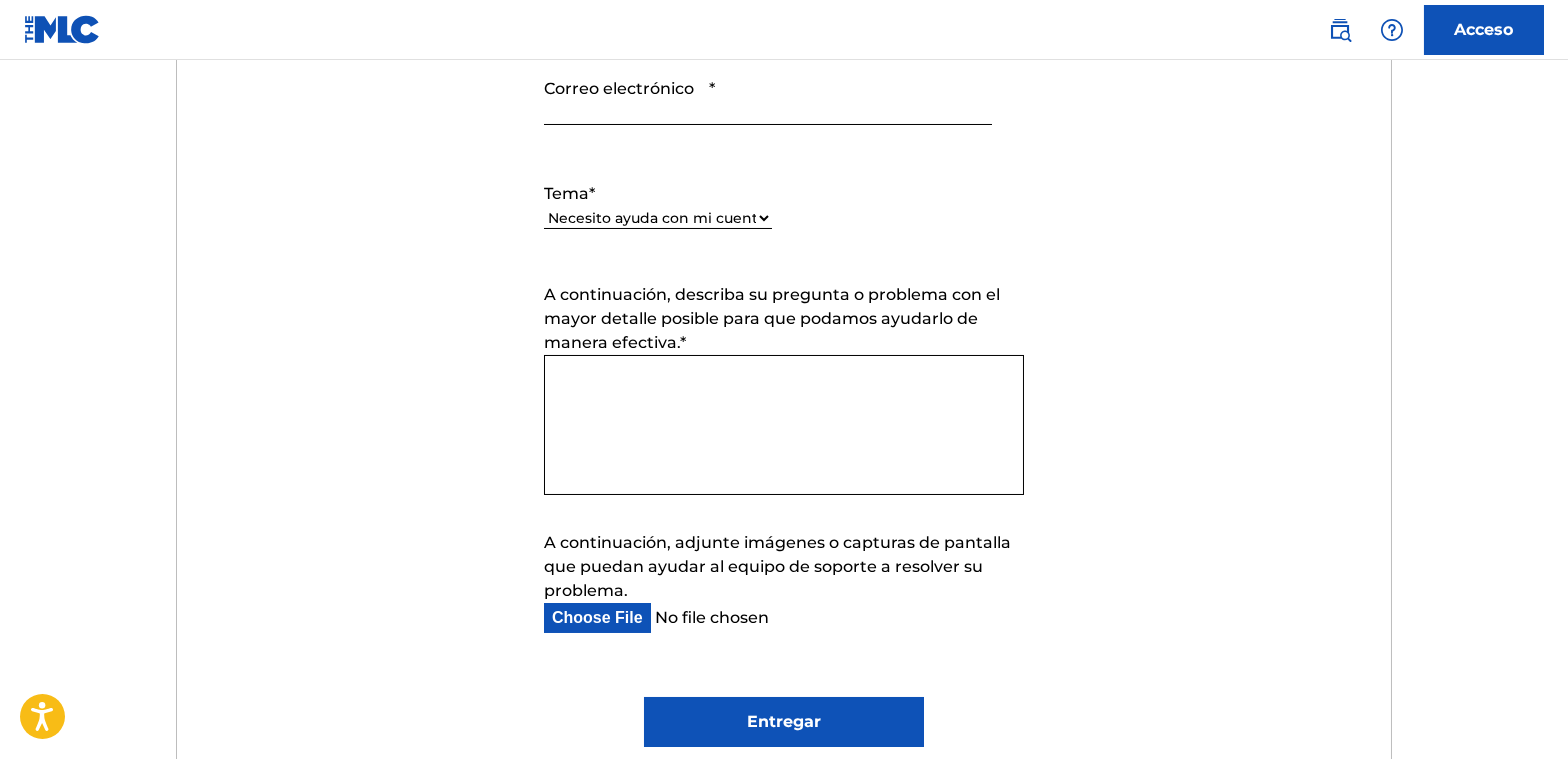 click on "Por favor seleccione Necesito ayuda con mi cuenta Necesito ayuda para gestionar mi catálogo Necesito ayuda con la Búsqueda Pública Necesito ayuda con información sobre El MLC Necesito ayuda con el pago Necesito ayuda con DQI" at bounding box center [658, 218] 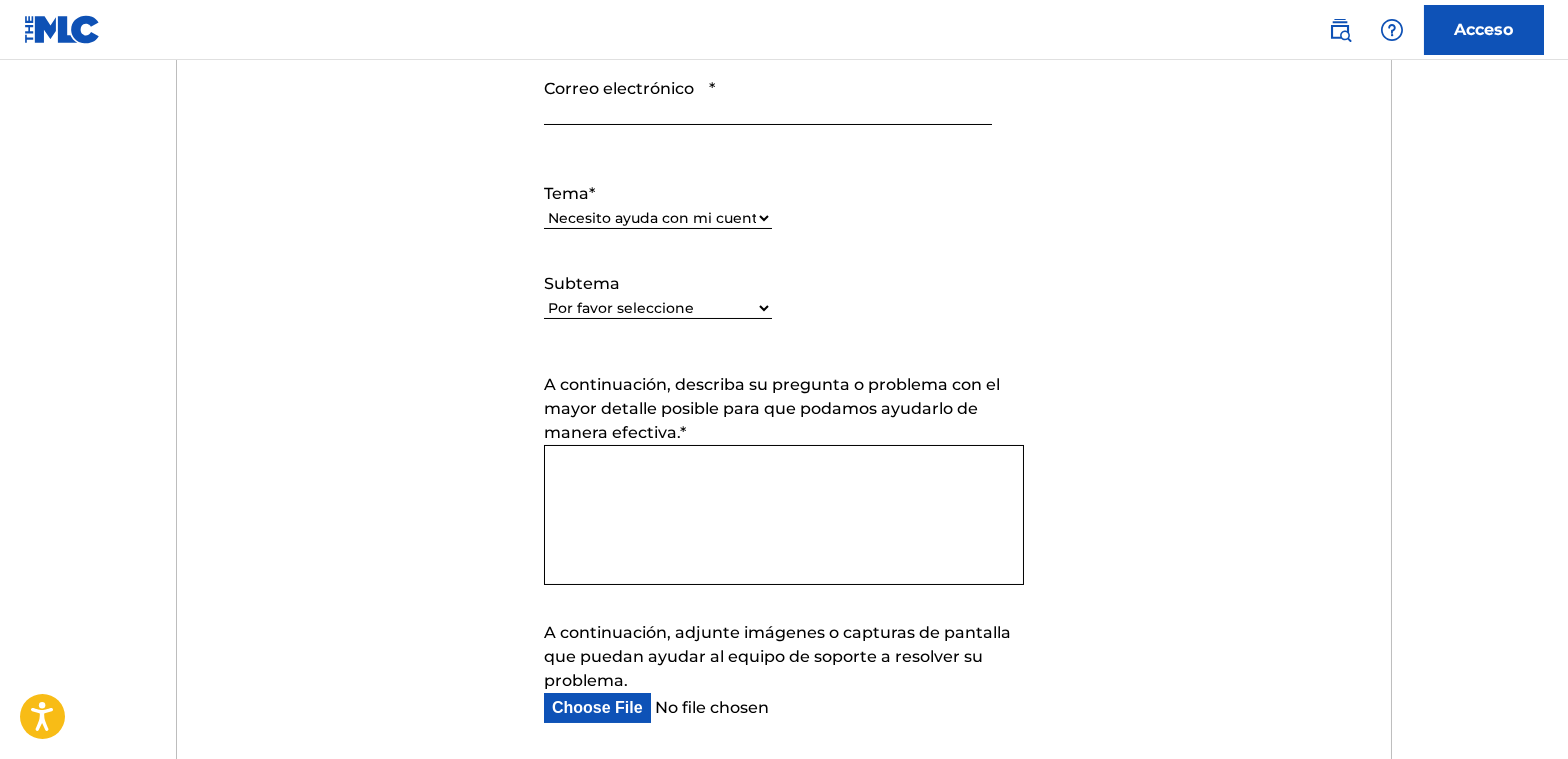 click on "Por favor seleccione Necesito ayuda con mi cuenta de usuario No puedo iniciar sesión en mi cuenta de usuario No fui verificado como usuario Necesito ayuda con mi cuenta de miembro" at bounding box center [658, 308] 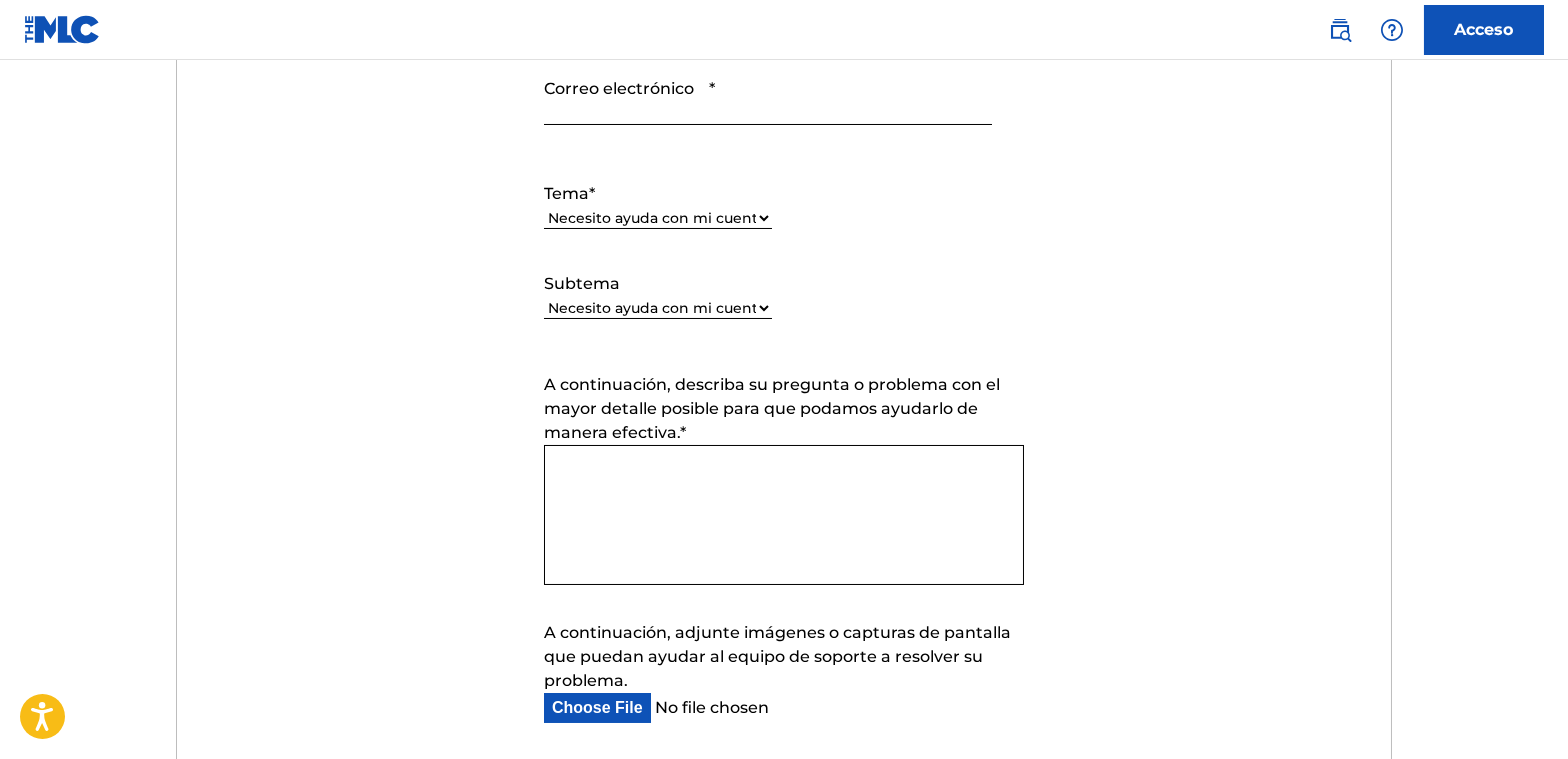 click on "Por favor seleccione Necesito ayuda con mi cuenta de usuario No puedo iniciar sesión en mi cuenta de usuario No fui verificado como usuario Necesito ayuda con mi cuenta de miembro" at bounding box center [658, 308] 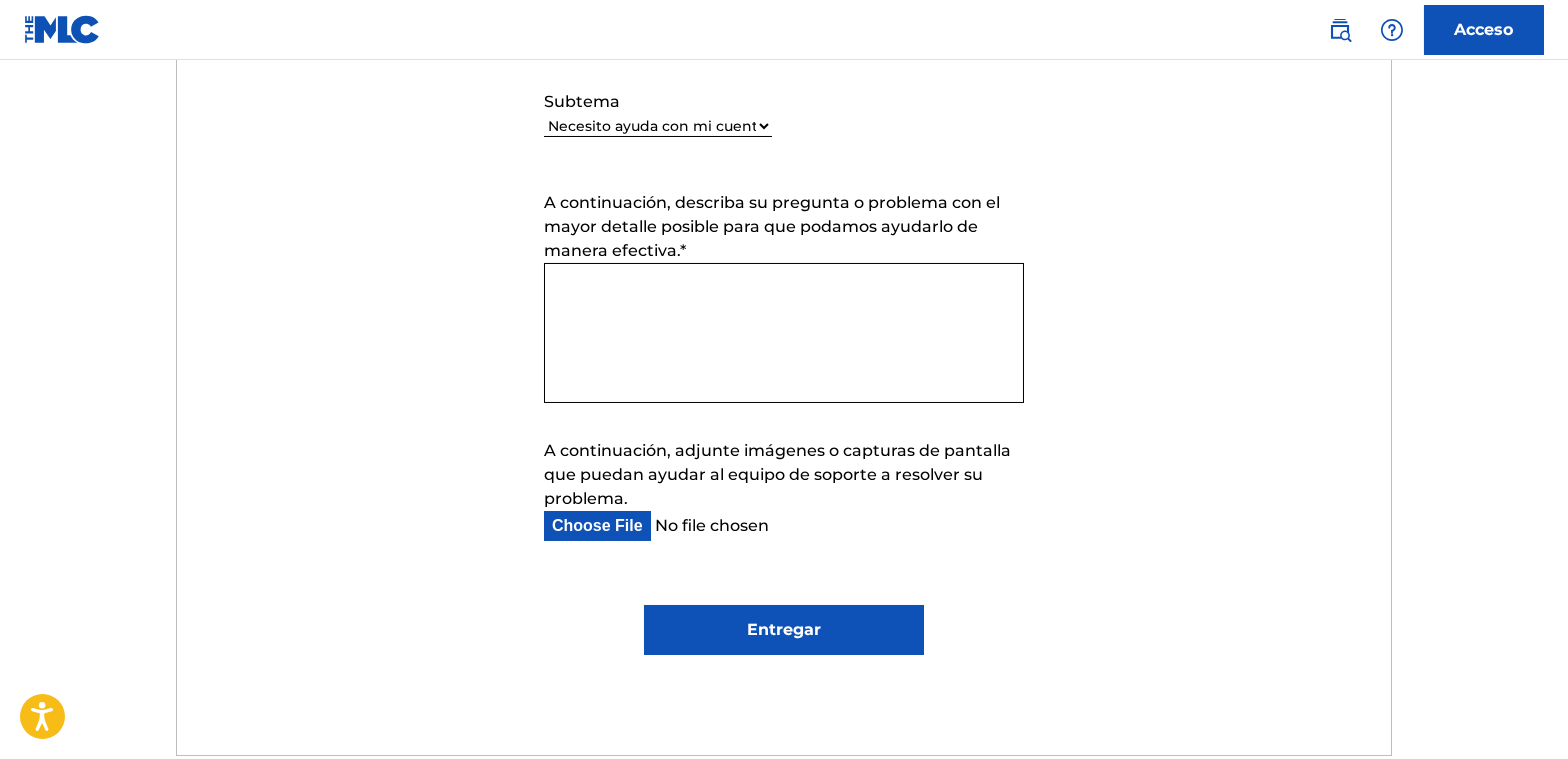 scroll, scrollTop: 1200, scrollLeft: 0, axis: vertical 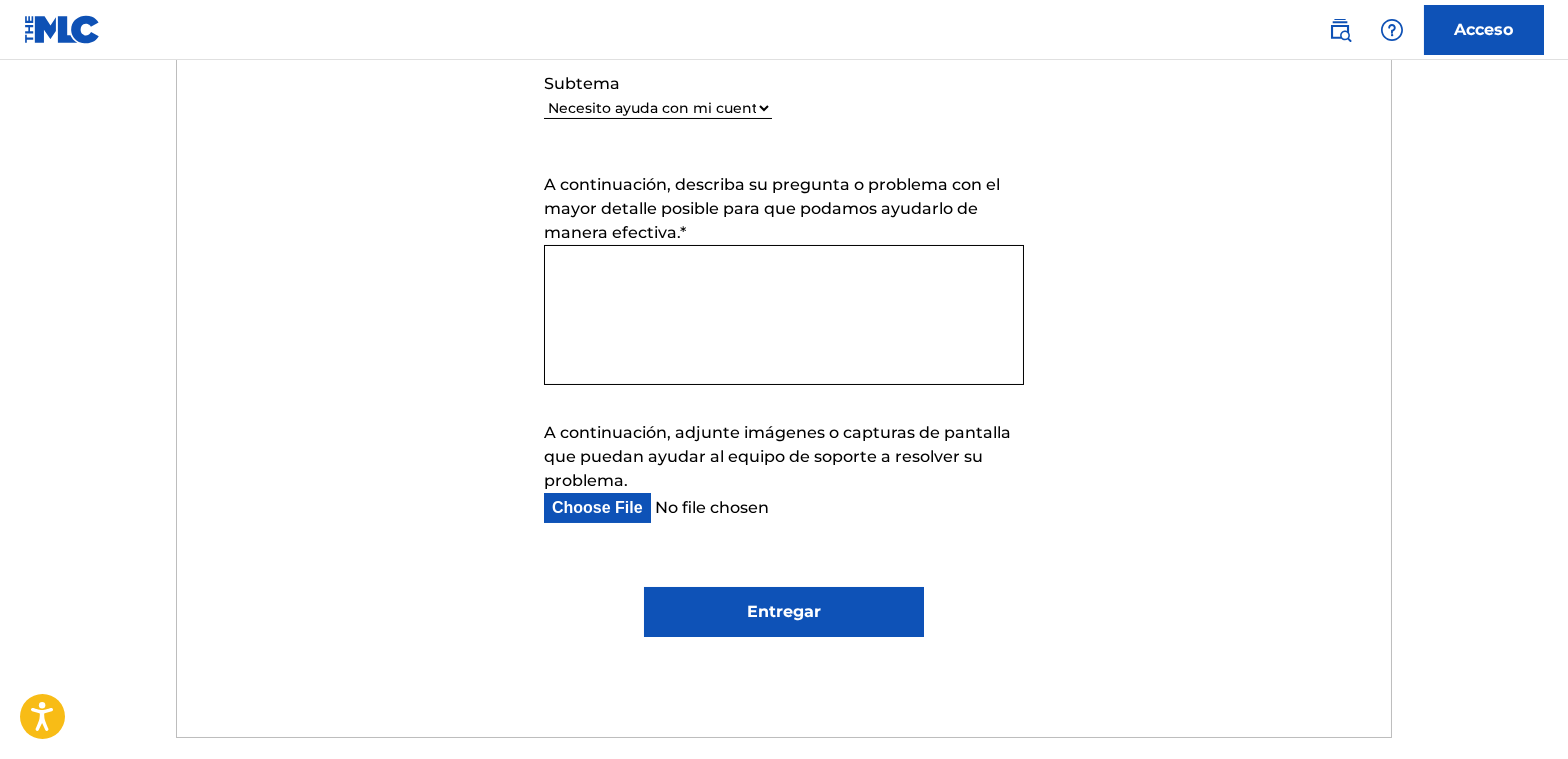 click on "Por favor seleccione Necesito ayuda con mi cuenta de usuario No puedo iniciar sesión en mi cuenta de usuario No fui verificado como usuario Necesito ayuda con mi cuenta de miembro" at bounding box center [658, 108] 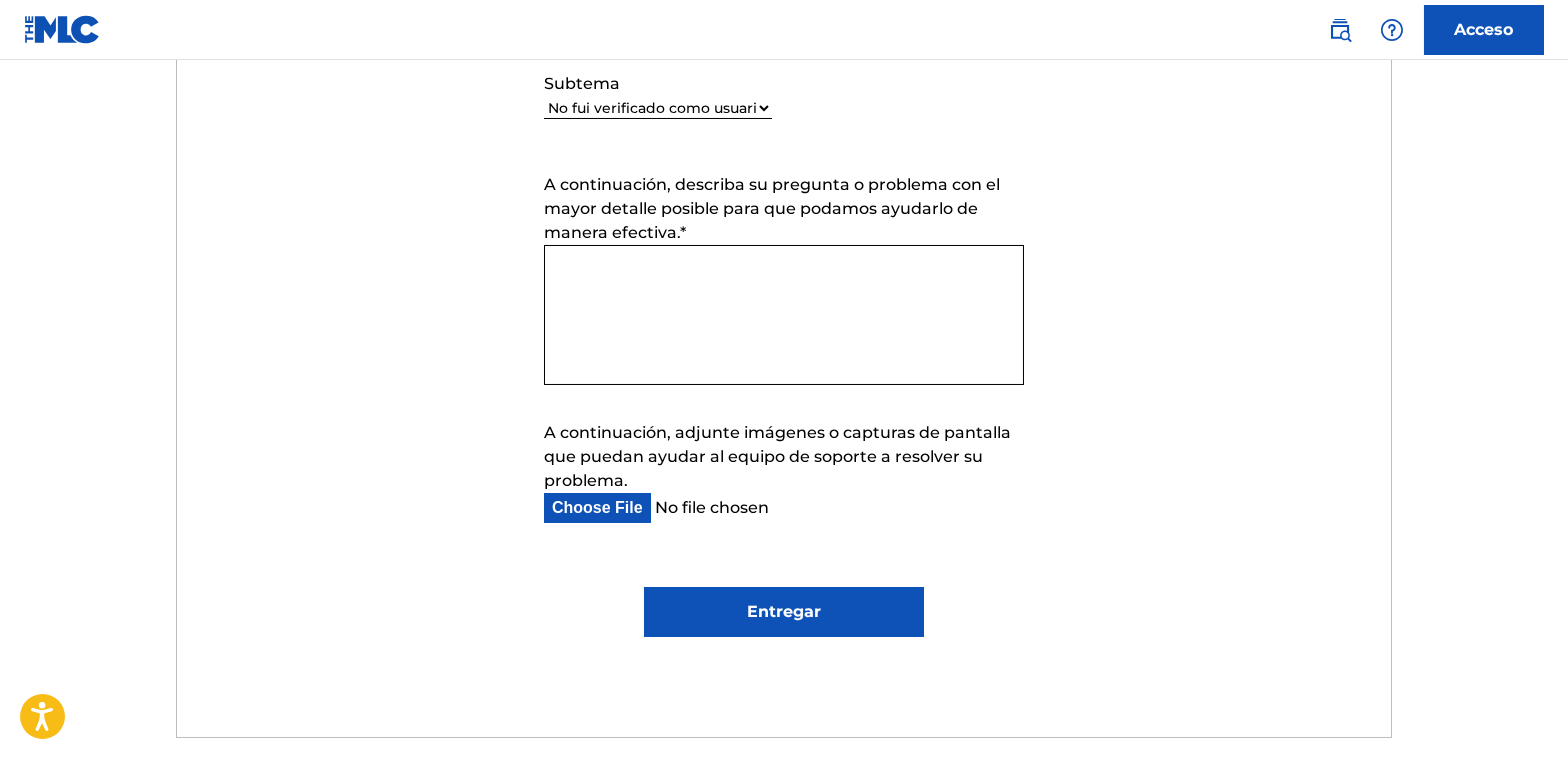 click on "Por favor seleccione Necesito ayuda con mi cuenta de usuario No puedo iniciar sesión en mi cuenta de usuario No fui verificado como usuario Necesito ayuda con mi cuenta de miembro" at bounding box center [658, 108] 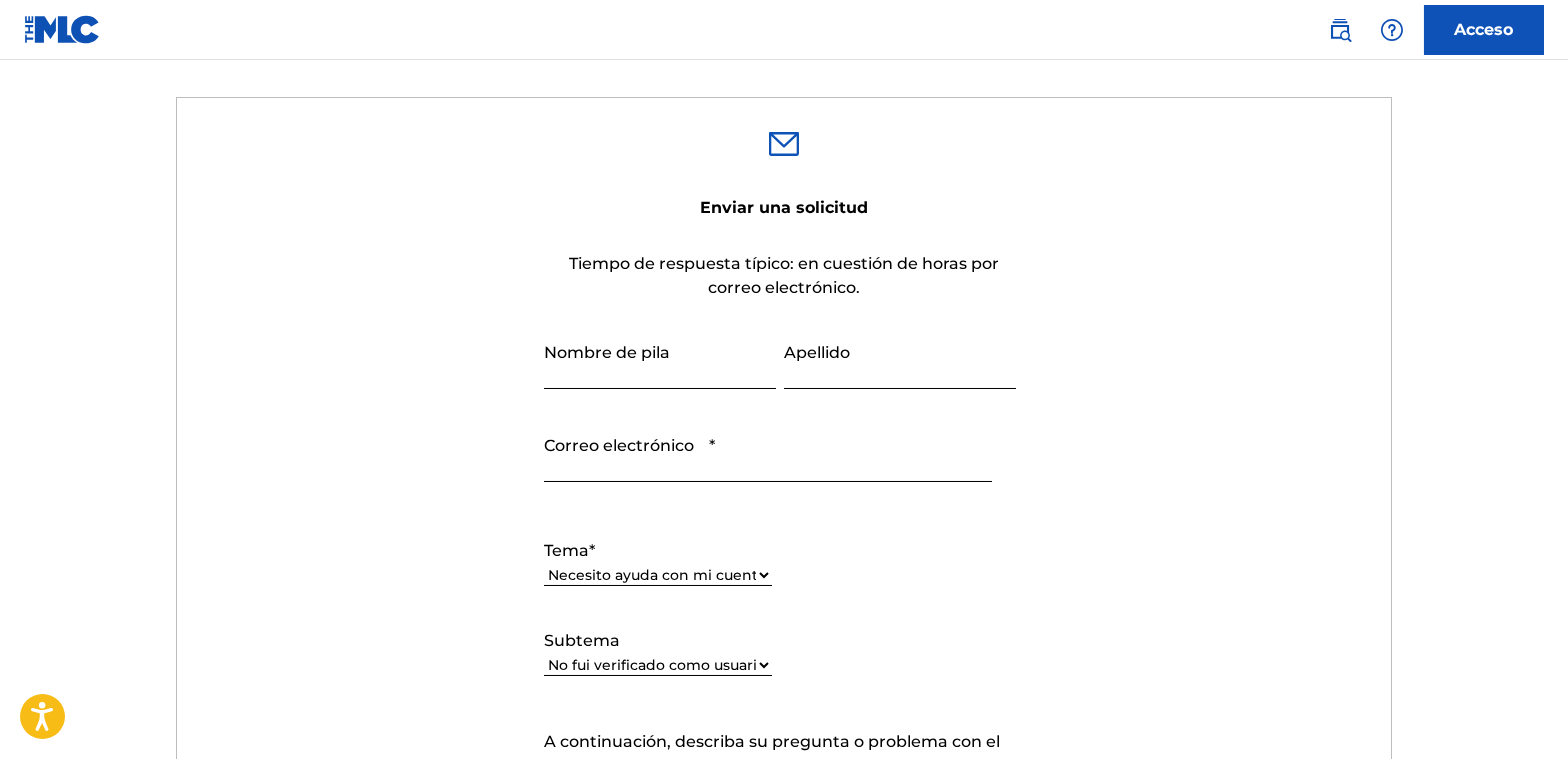scroll, scrollTop: 600, scrollLeft: 0, axis: vertical 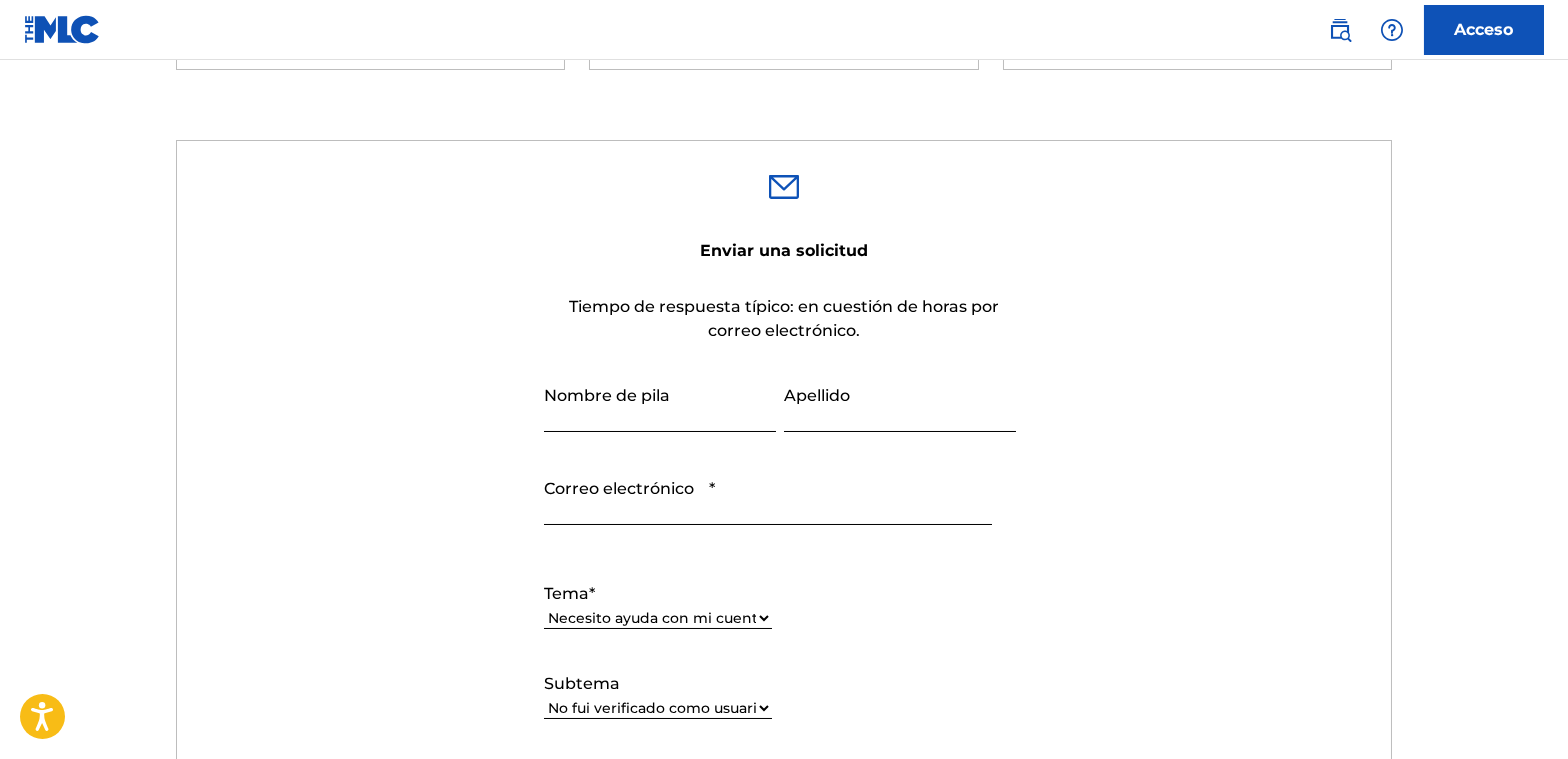 click on "Nombre de pila" at bounding box center (660, 403) 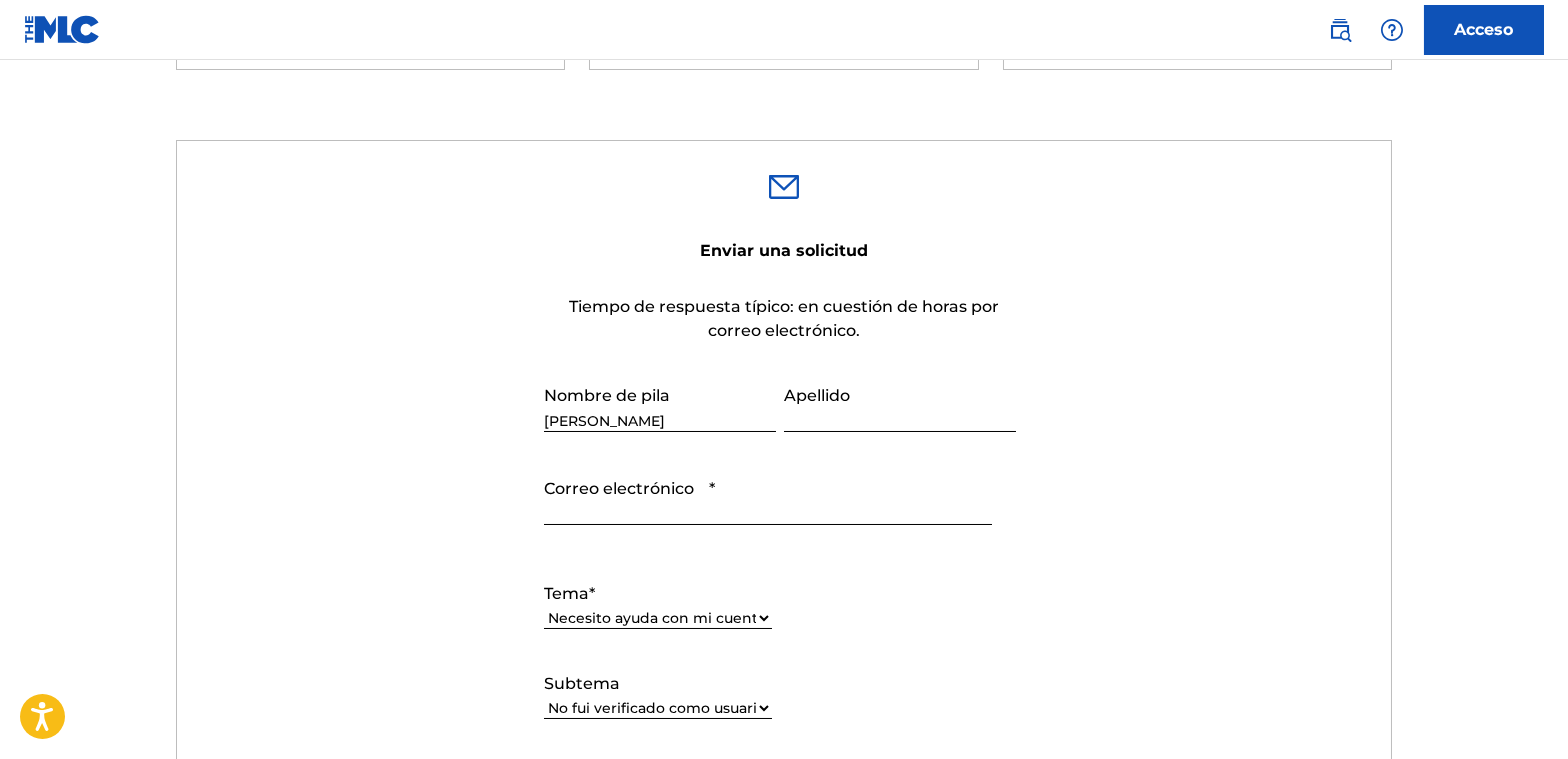 type on "[PERSON_NAME]" 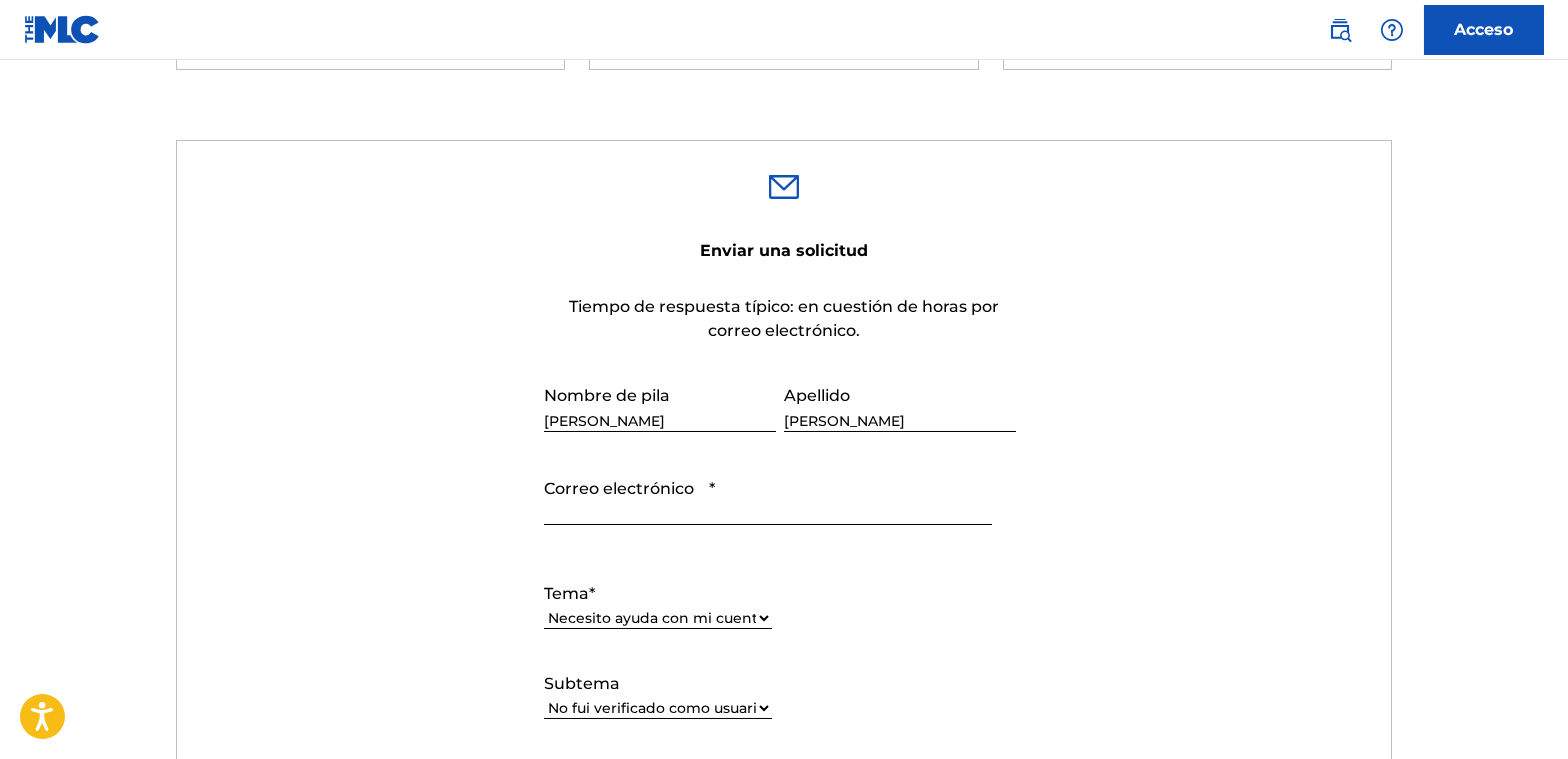 type on "[PERSON_NAME]" 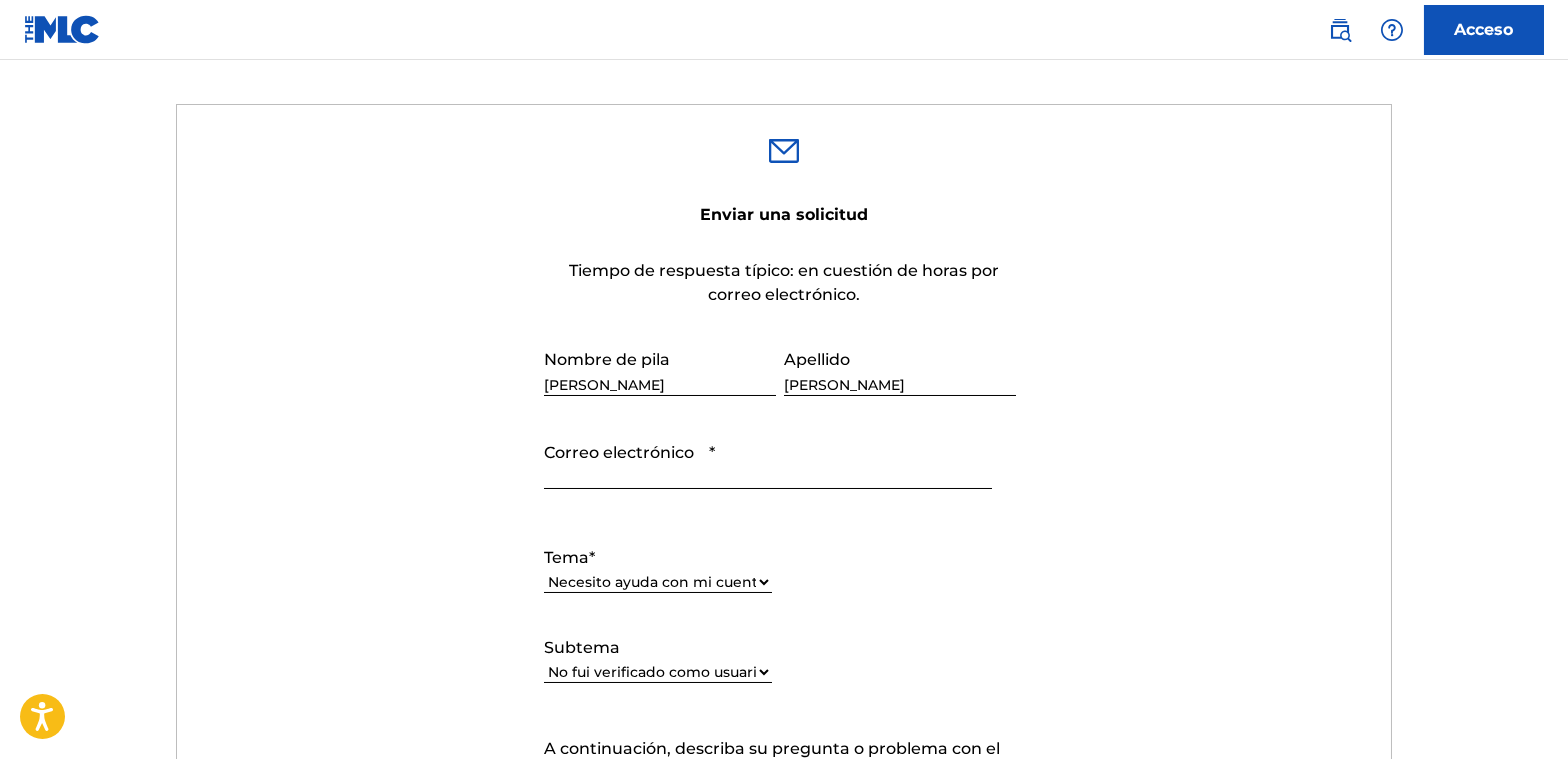 scroll, scrollTop: 700, scrollLeft: 0, axis: vertical 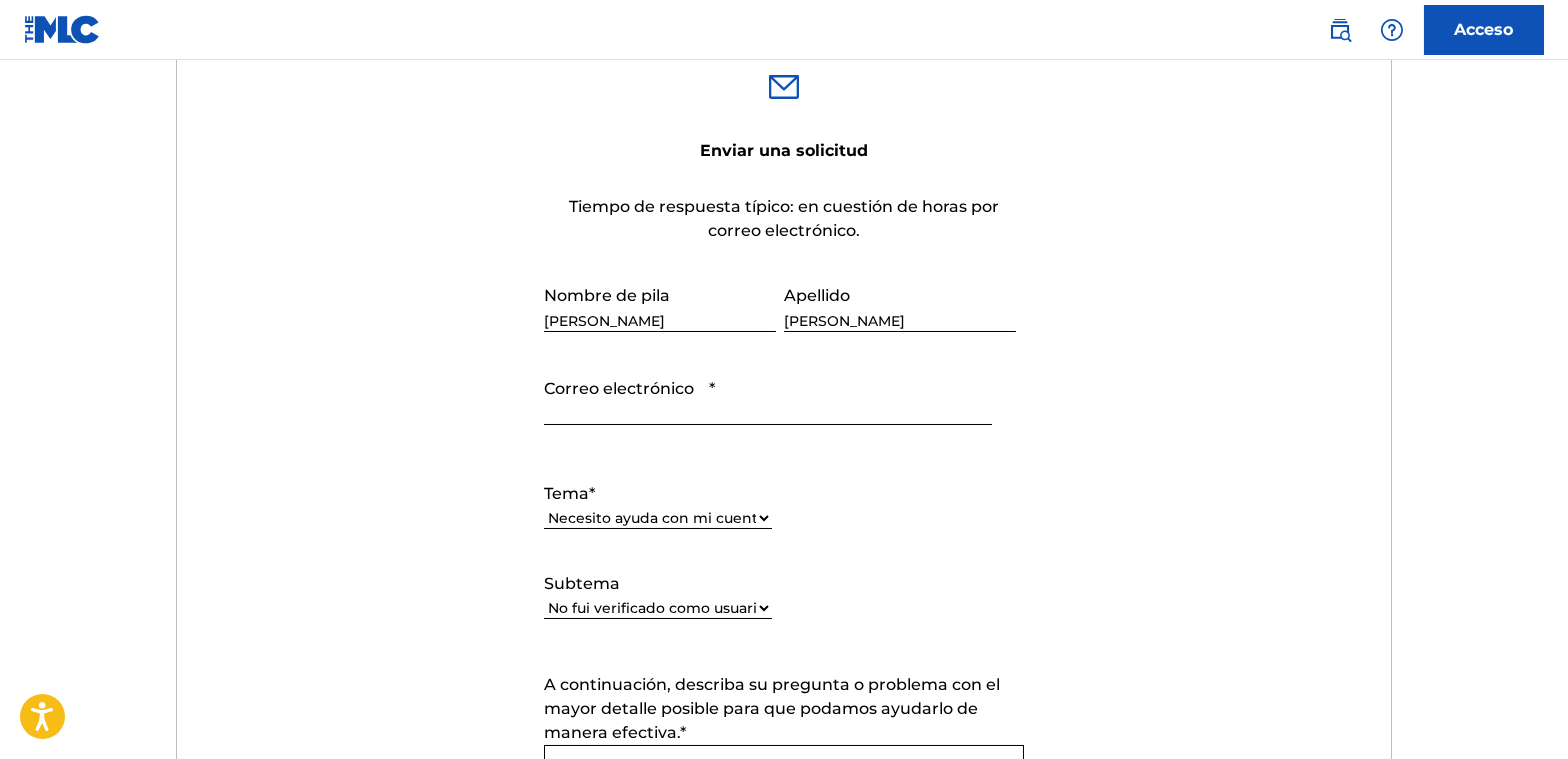 click on "Correo electrónico *" at bounding box center (768, 396) 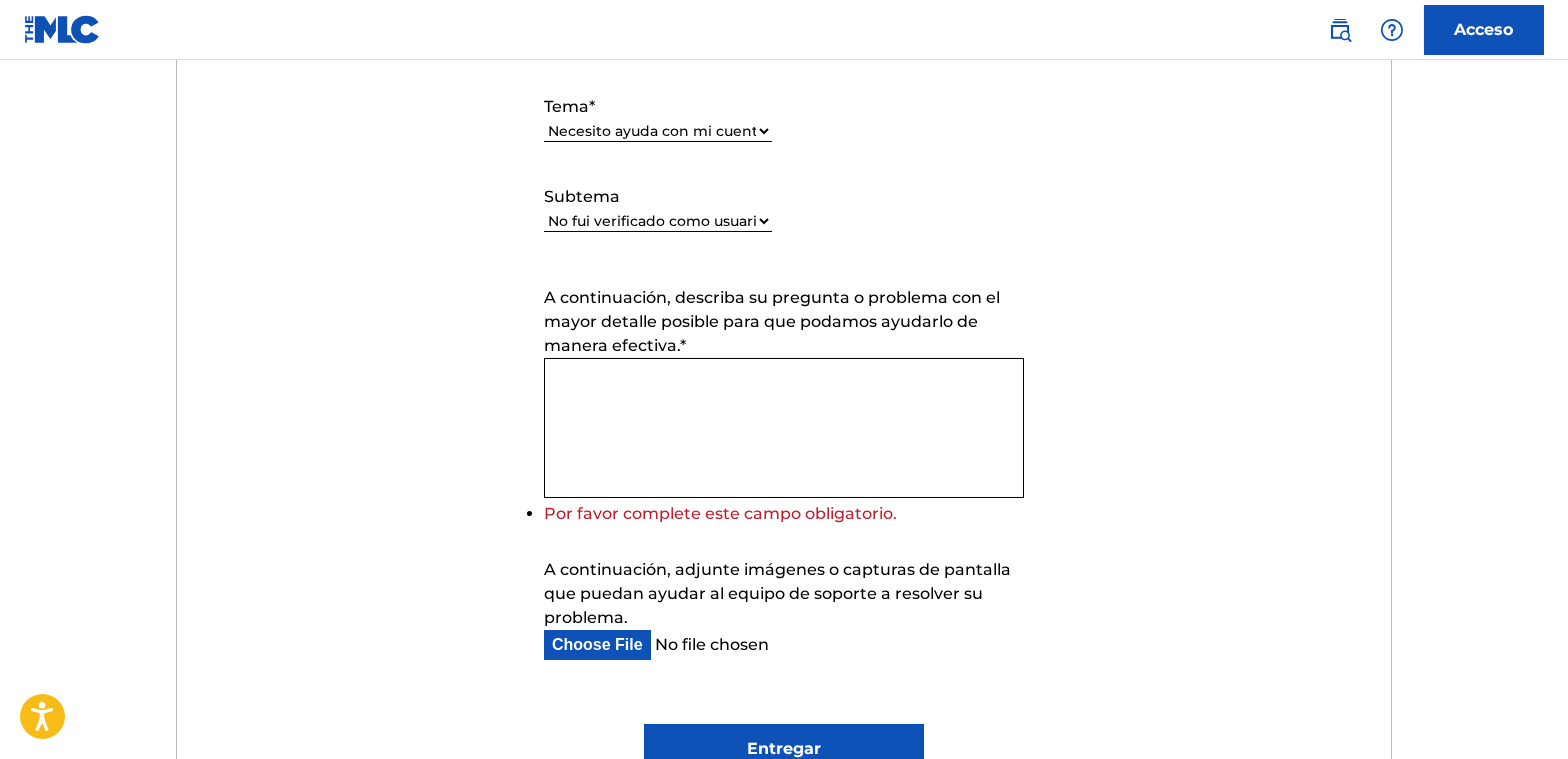 scroll, scrollTop: 1200, scrollLeft: 0, axis: vertical 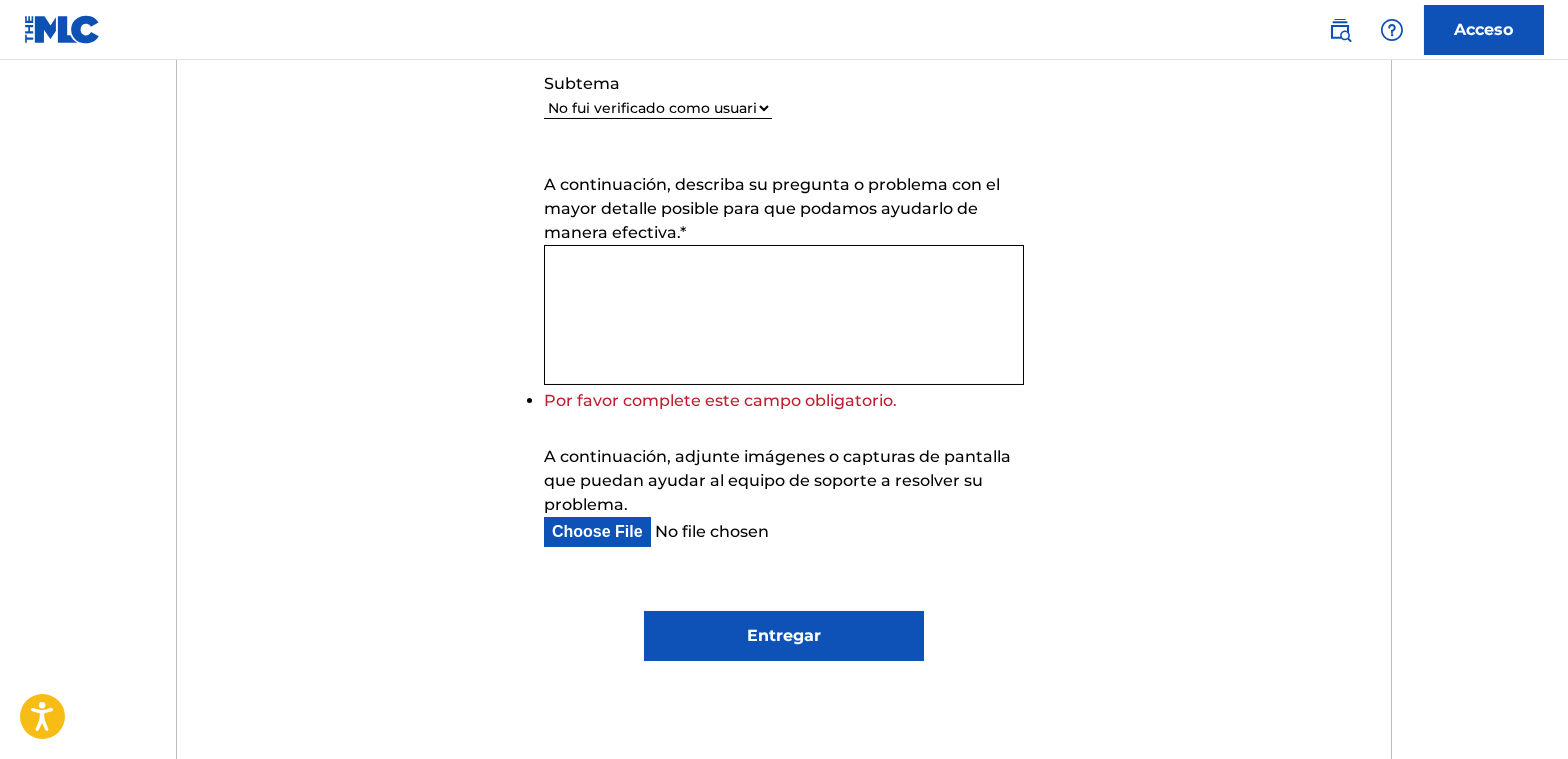 type on "[EMAIL_ADDRESS][DOMAIN_NAME]" 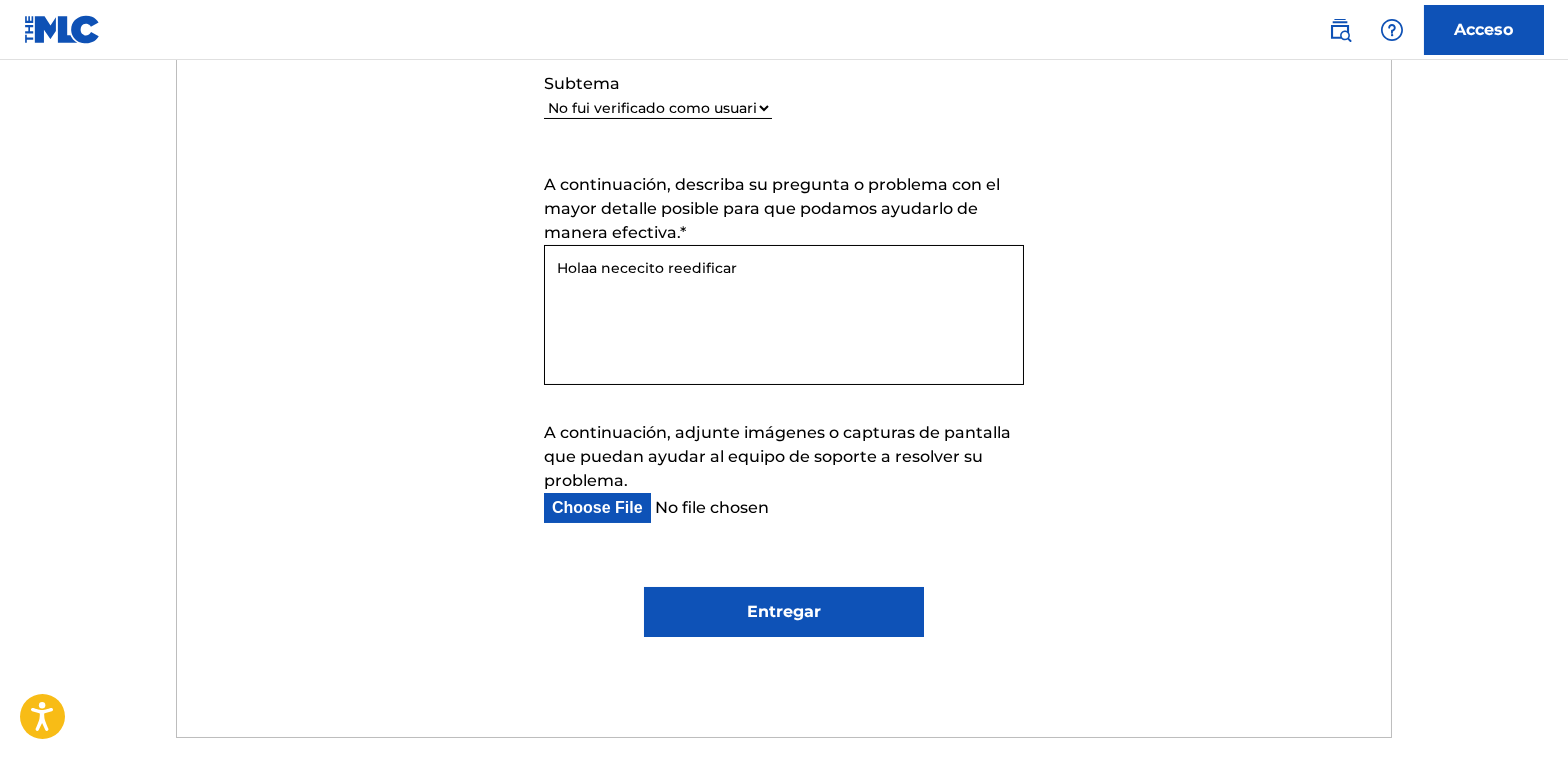 click on "Holaa nececito reedificar" at bounding box center (784, 315) 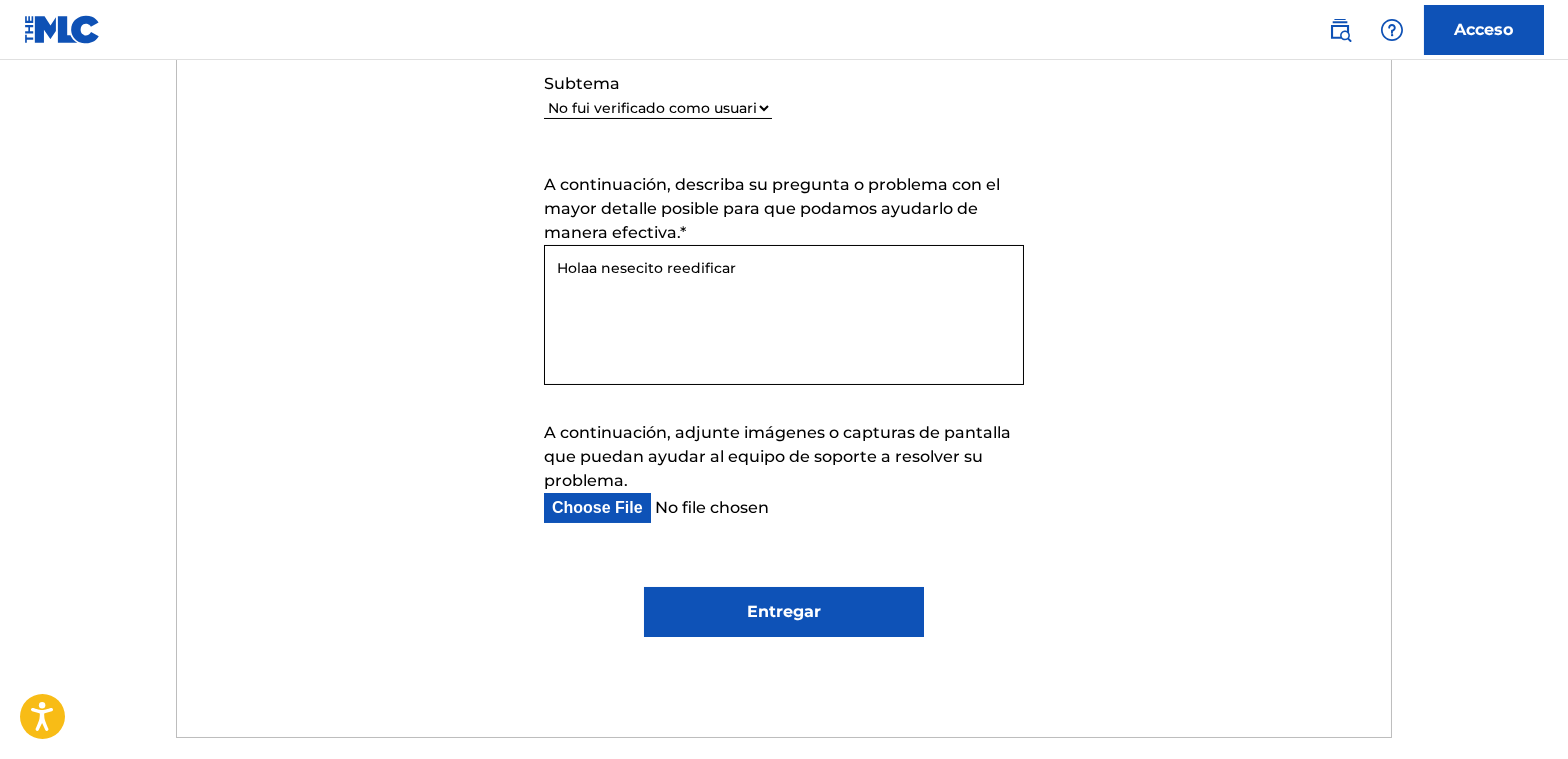 click on "Holaa nesecito reedificar" at bounding box center (784, 315) 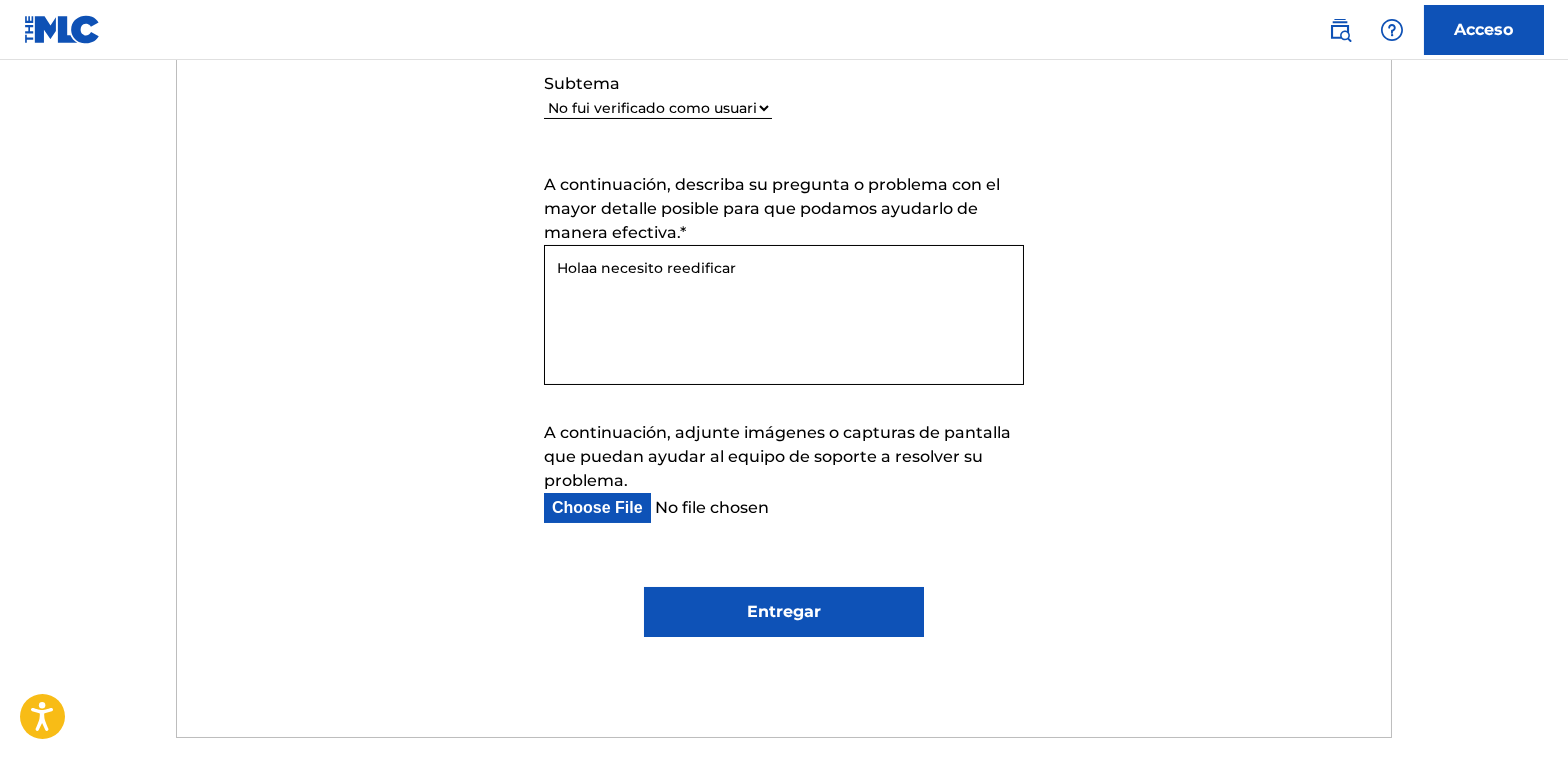 click on "Holaa necesito reedificar" at bounding box center [784, 315] 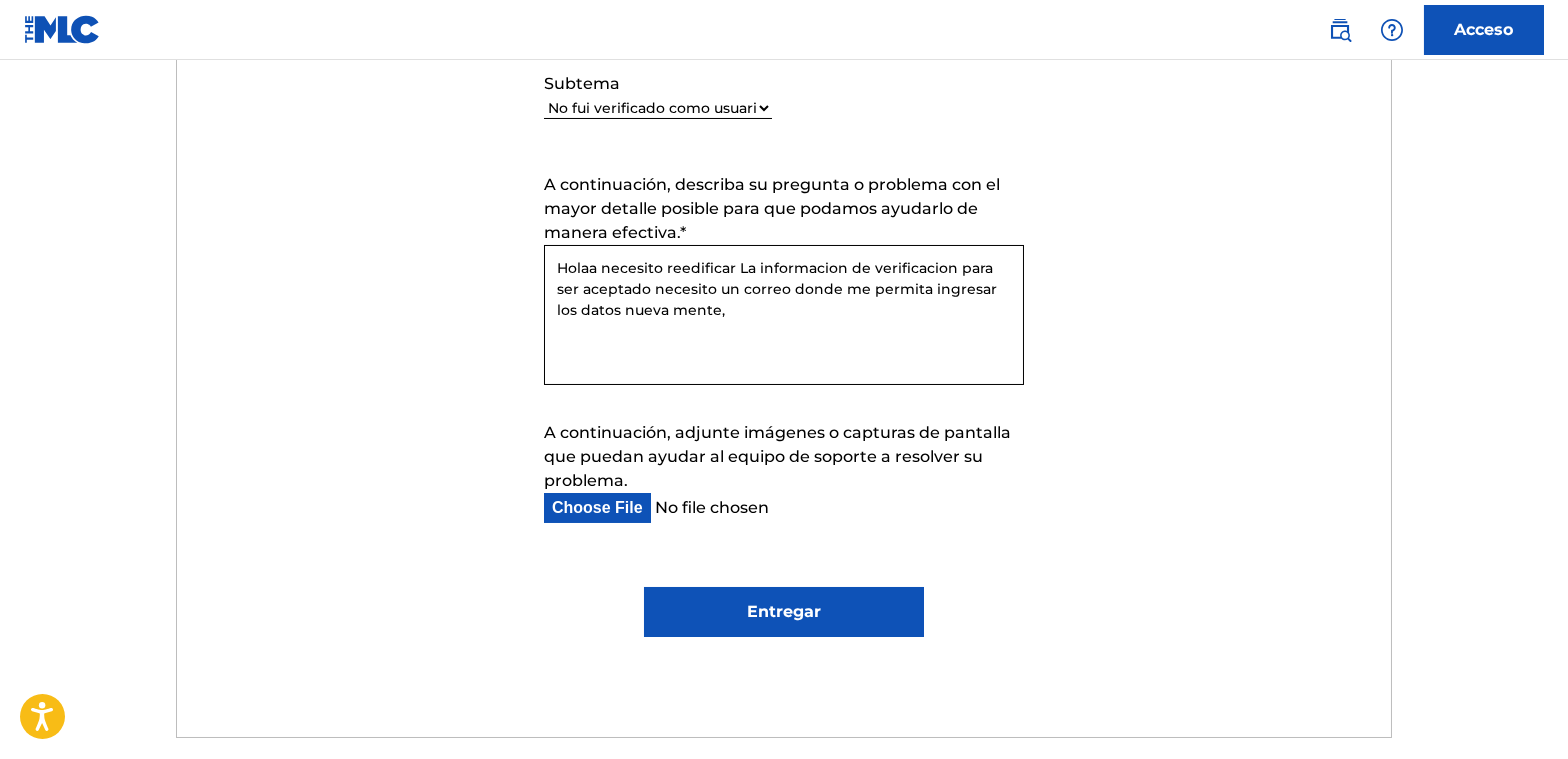 type on "Holaa necesito reedificar La informacion de verificacion para ser aceptado necesito un correo donde me permita ingresar los datos nueva mente," 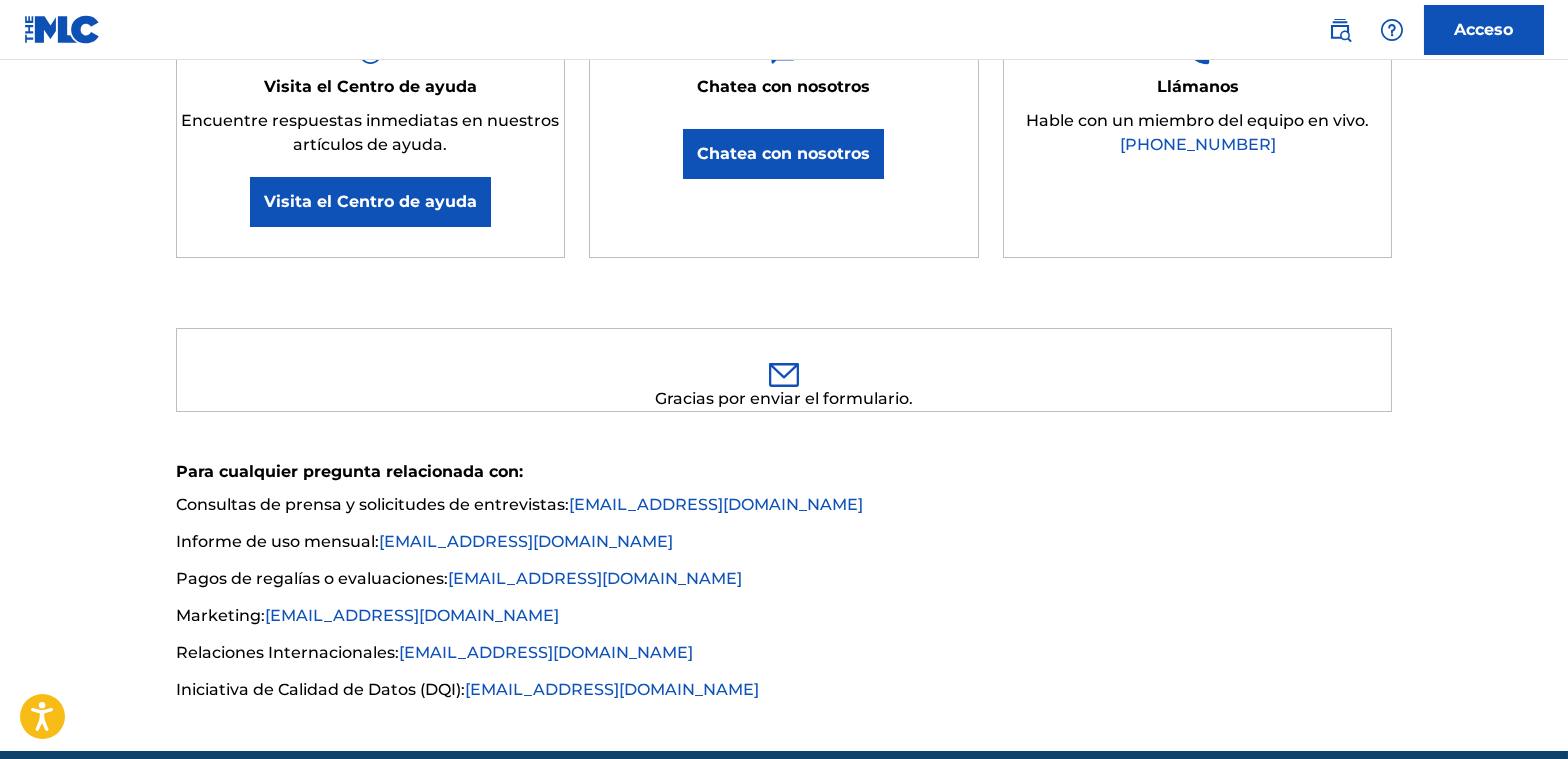 scroll, scrollTop: 0, scrollLeft: 0, axis: both 